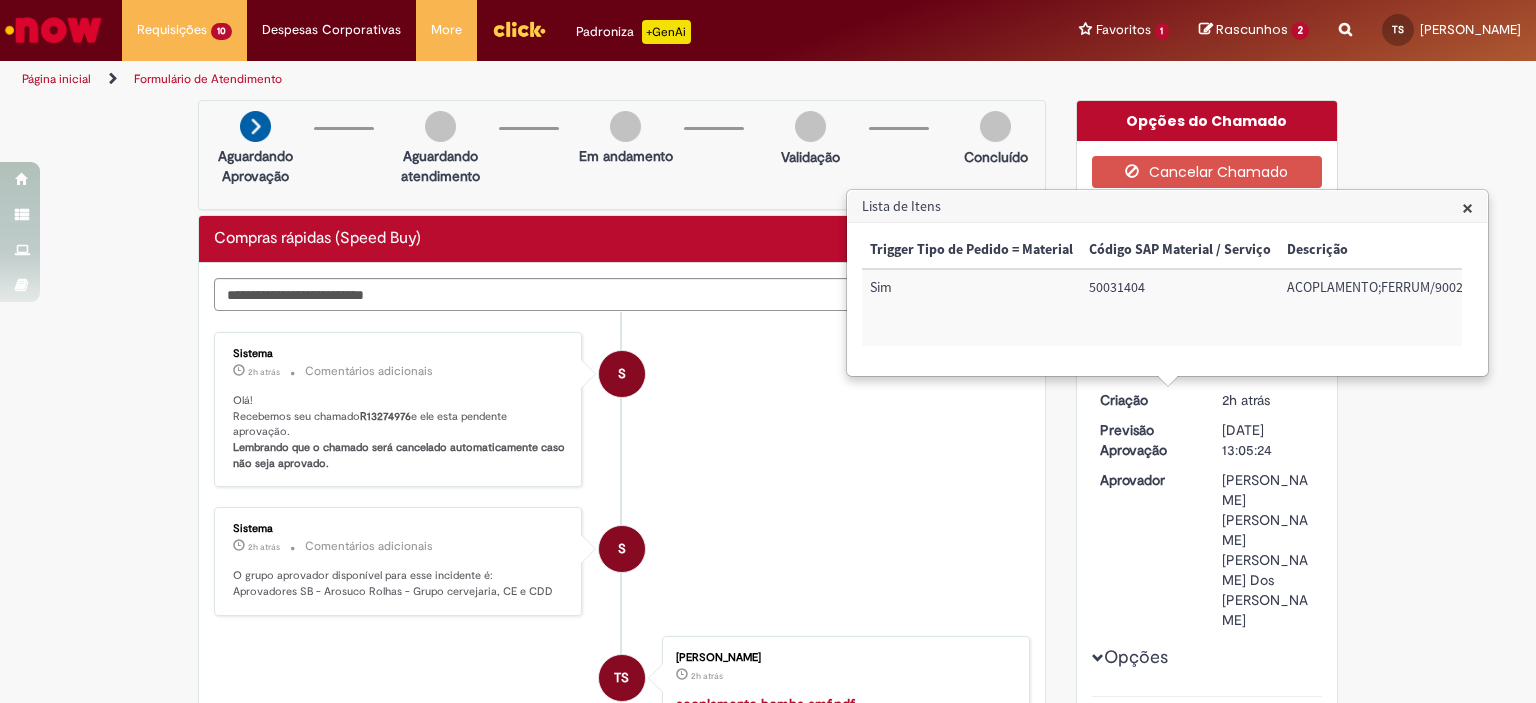 scroll, scrollTop: 0, scrollLeft: 0, axis: both 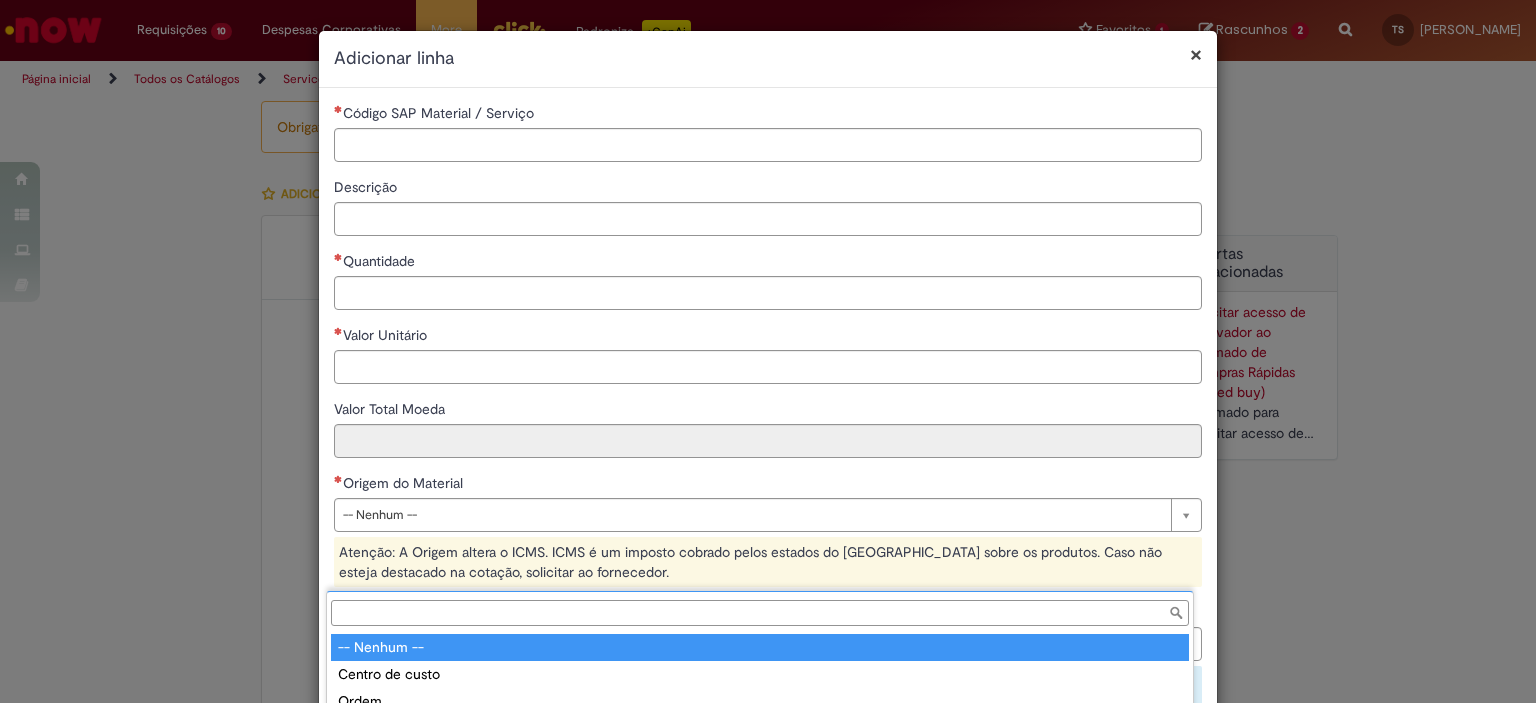 select on "**********" 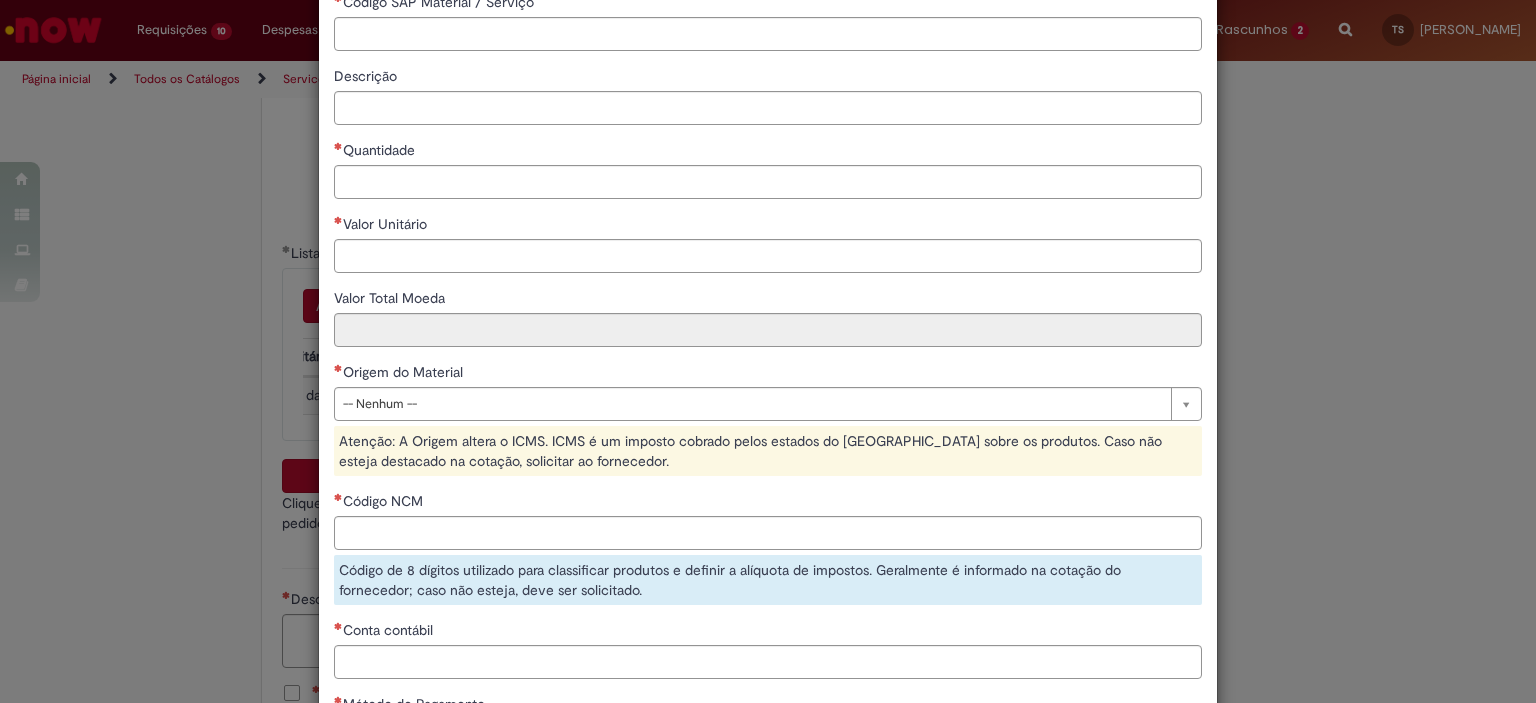 scroll, scrollTop: 285, scrollLeft: 0, axis: vertical 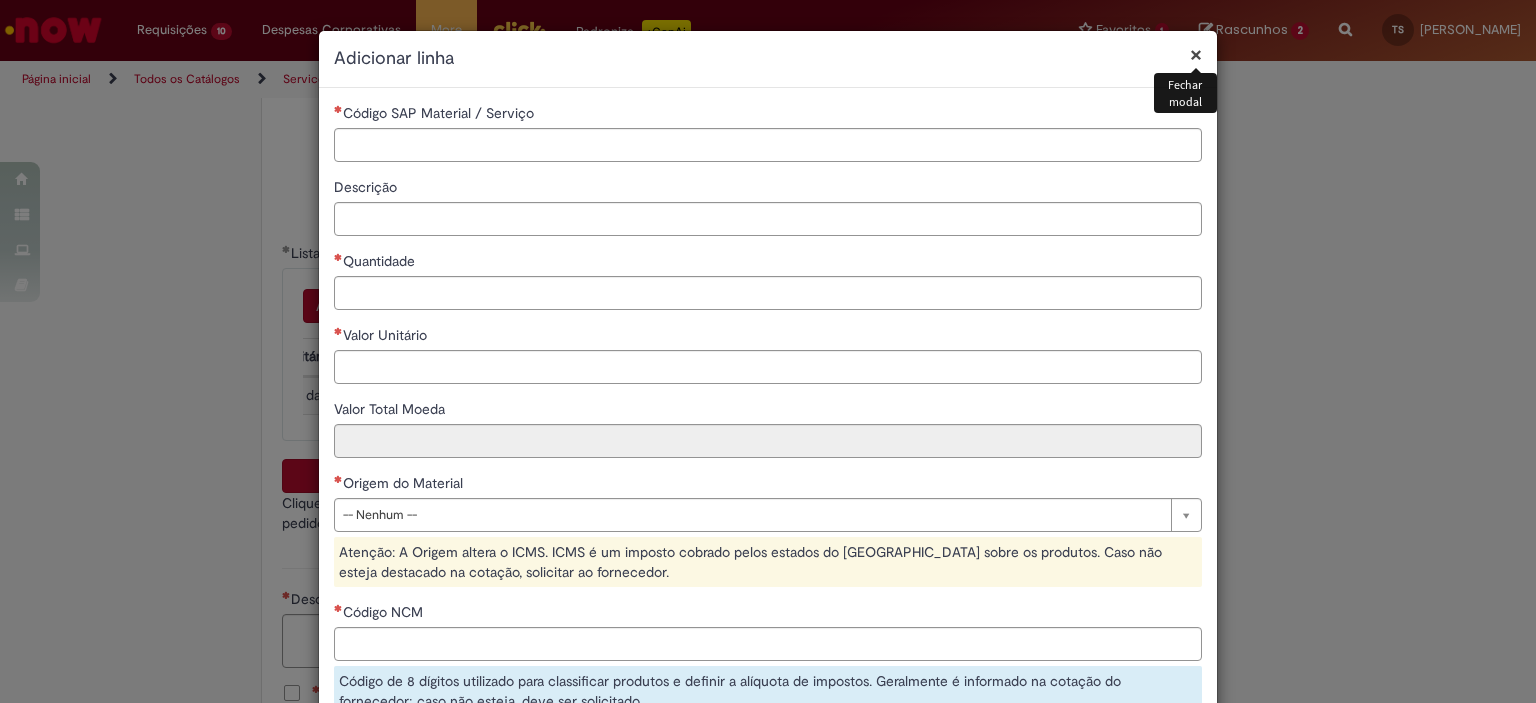 click on "×" at bounding box center [1196, 54] 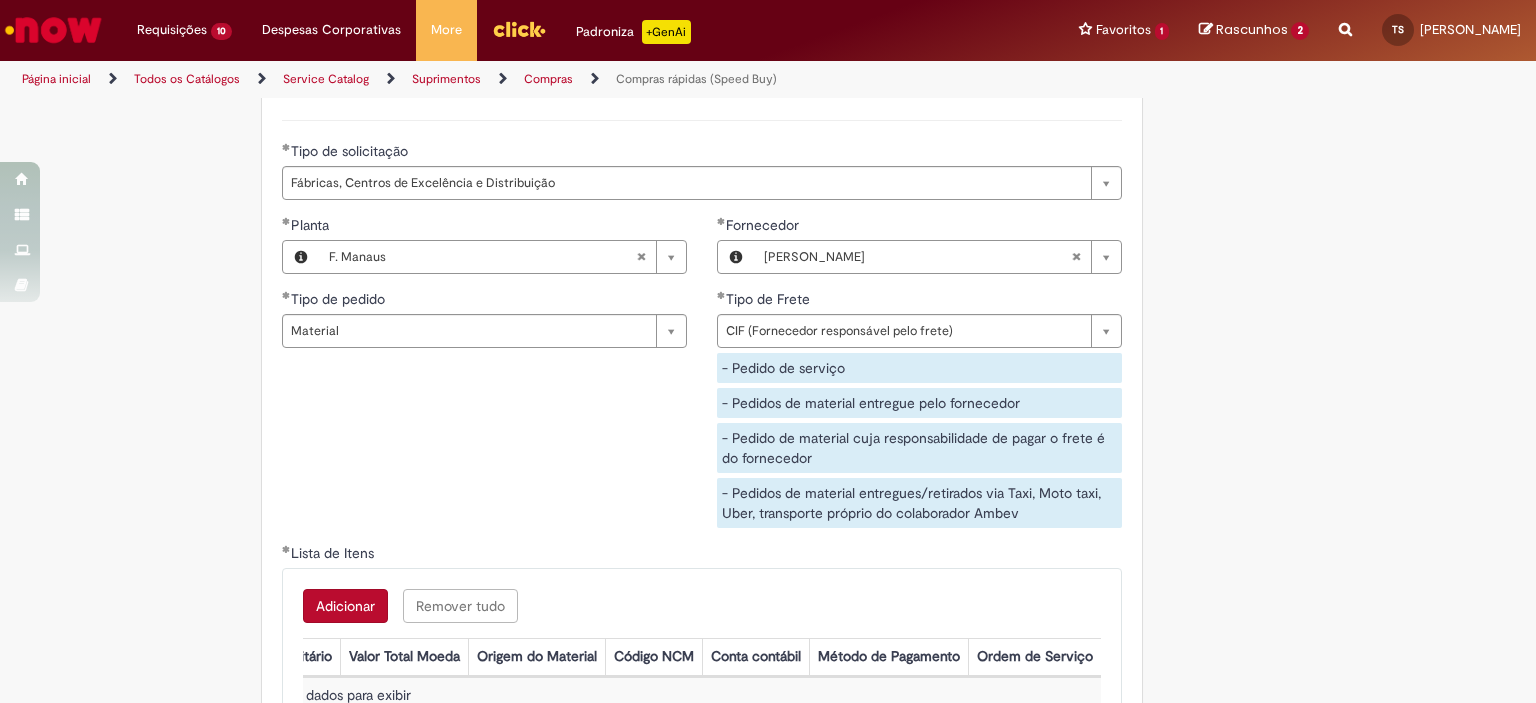 scroll, scrollTop: 2702, scrollLeft: 0, axis: vertical 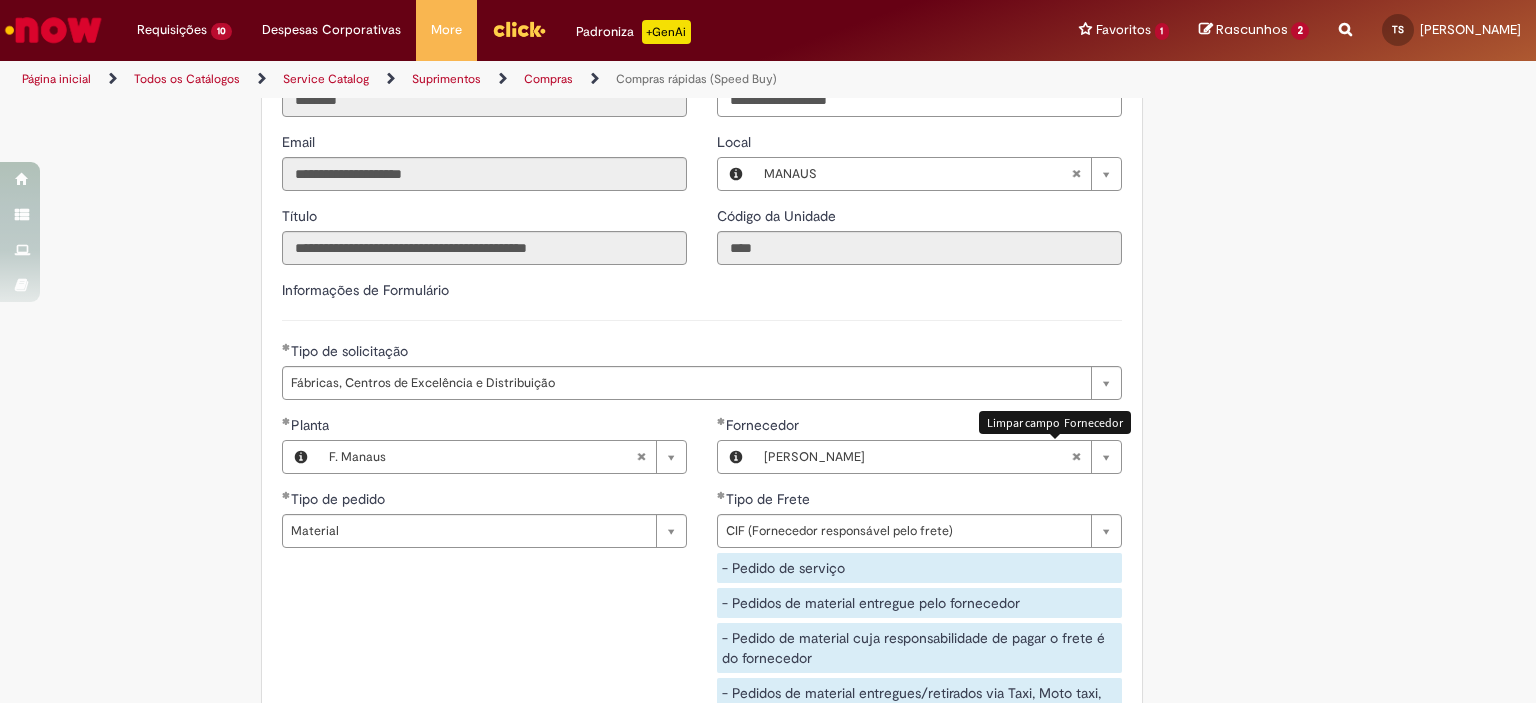 click at bounding box center (1076, 457) 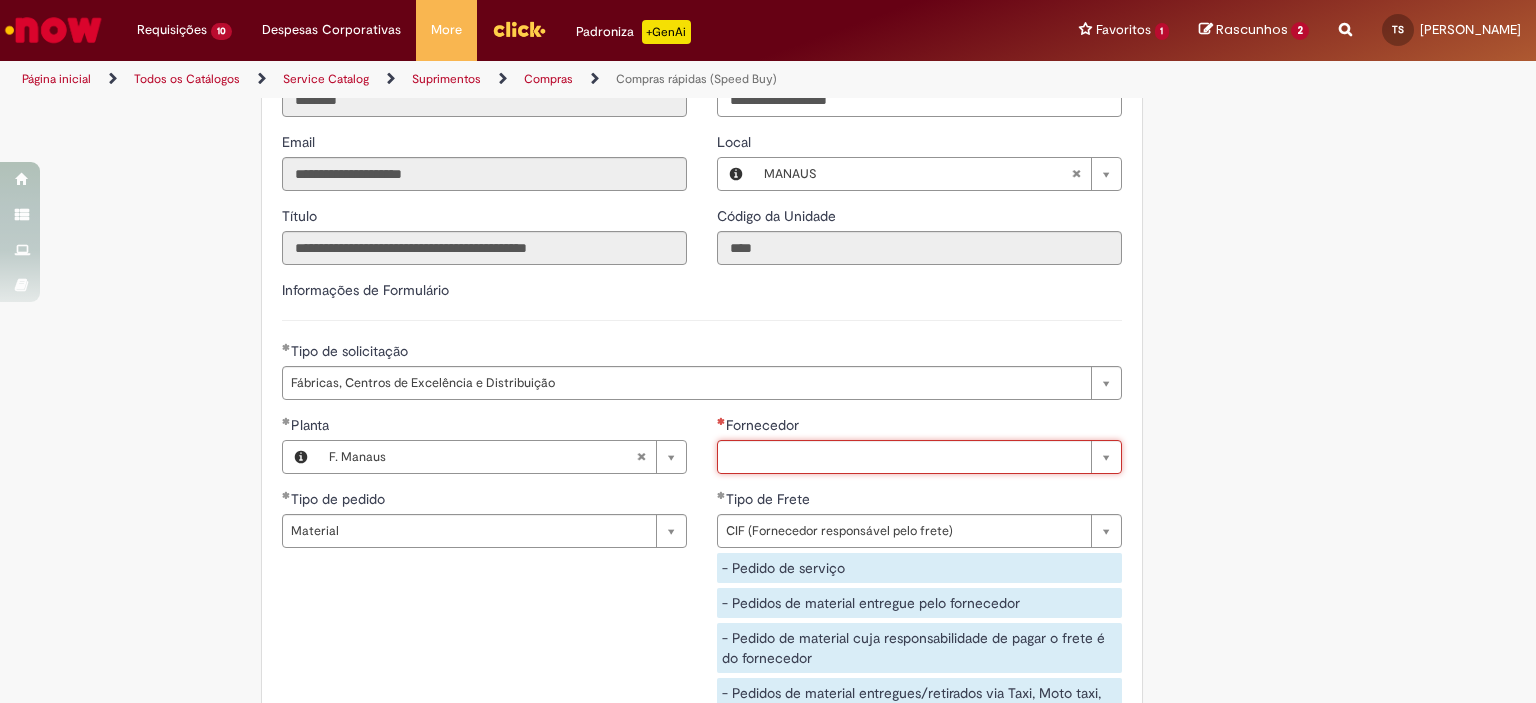 scroll, scrollTop: 0, scrollLeft: 0, axis: both 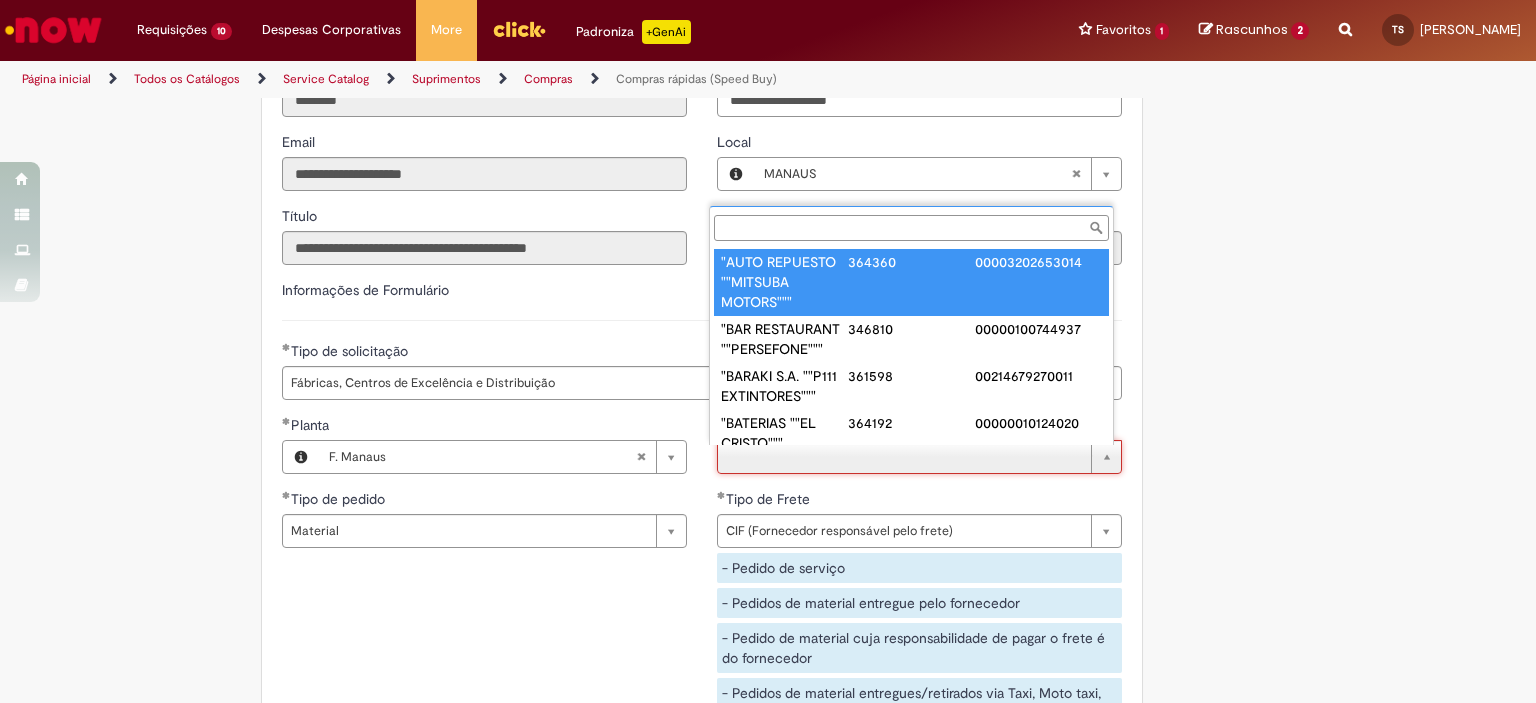 paste on "**********" 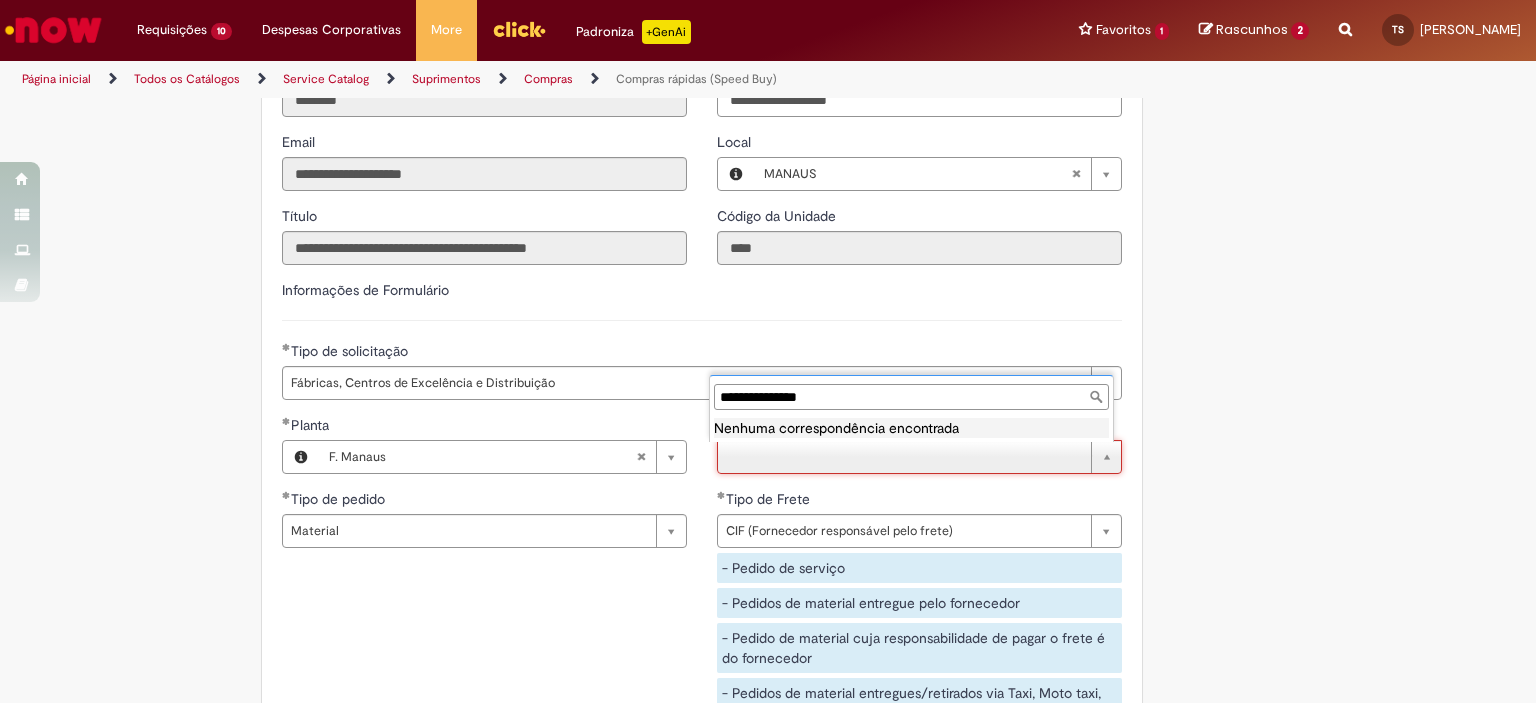 click on "**********" at bounding box center (911, 397) 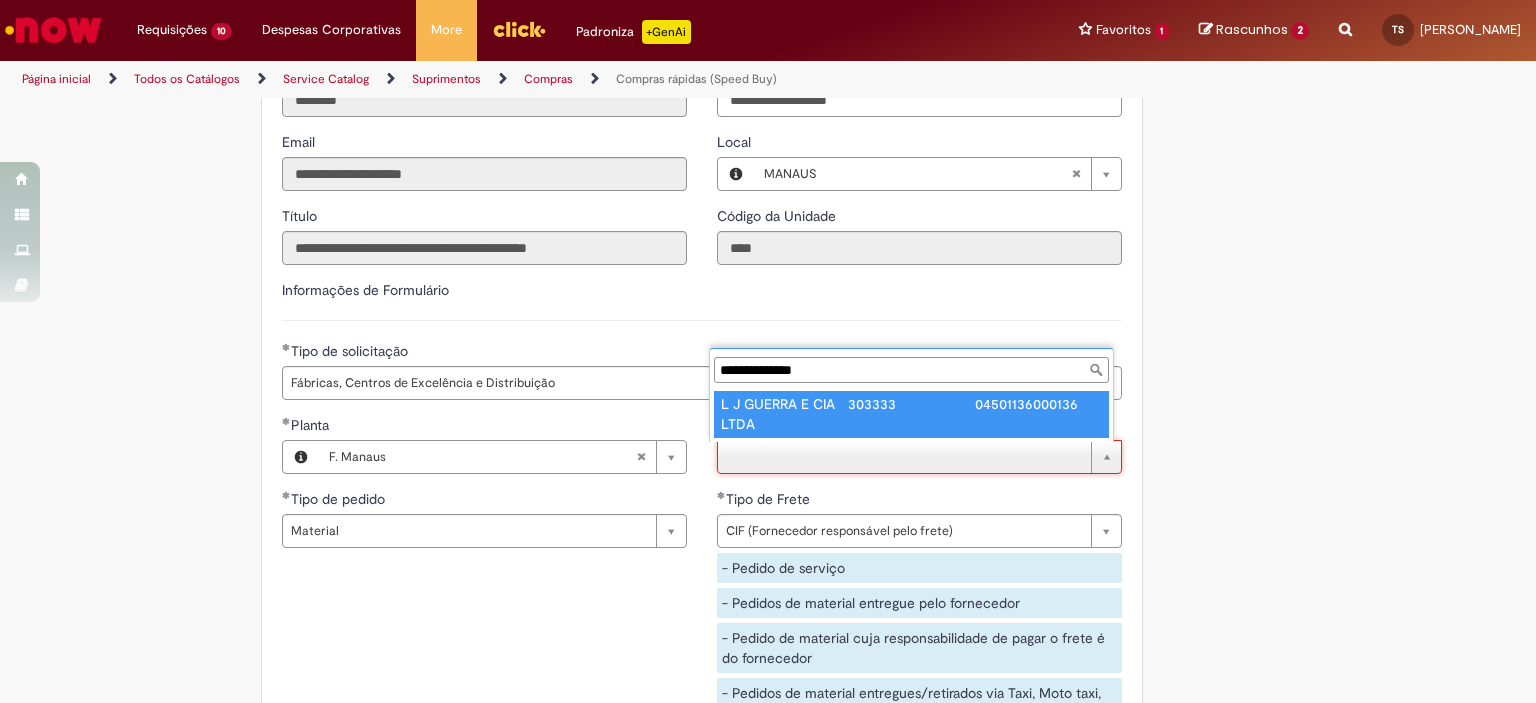 type on "**********" 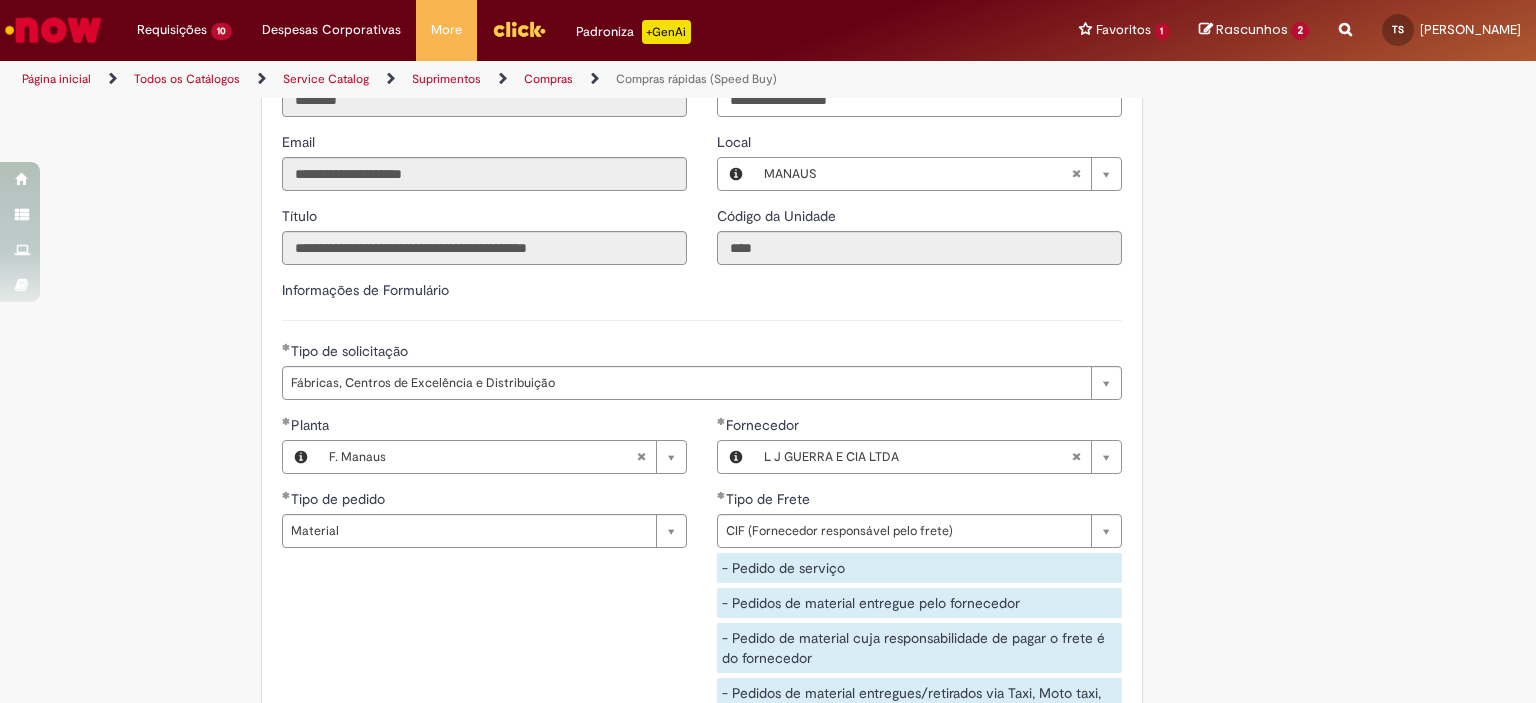 click on "**********" at bounding box center (702, 579) 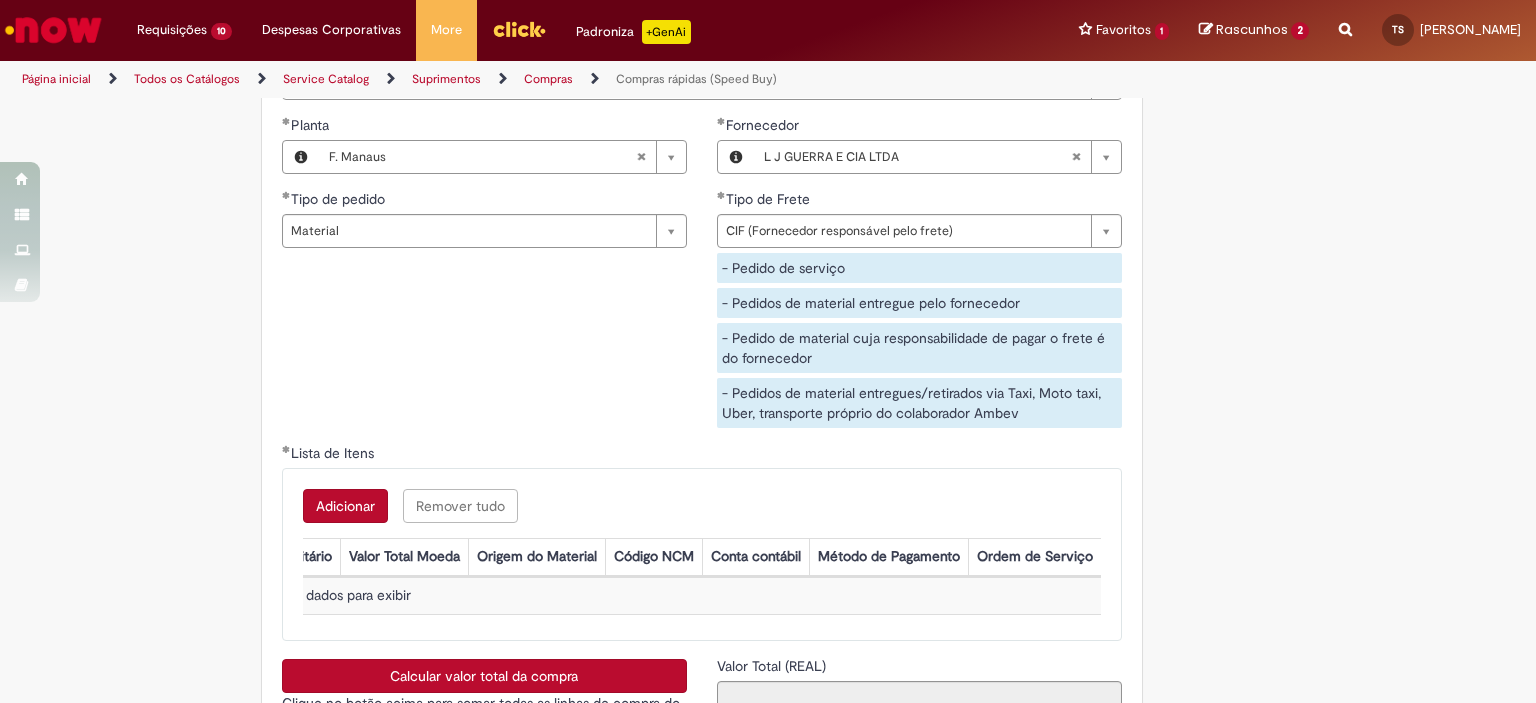 scroll, scrollTop: 3202, scrollLeft: 0, axis: vertical 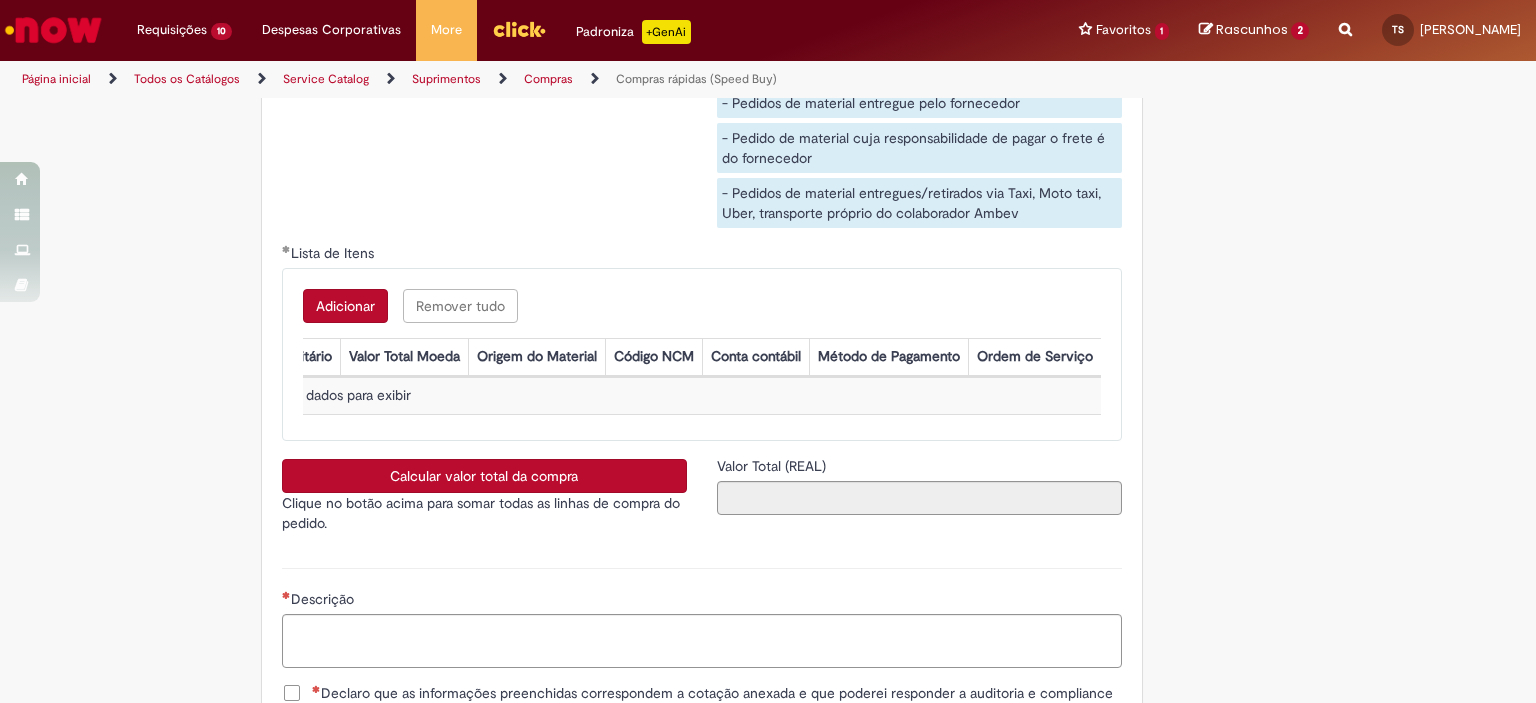 click on "Adicionar" at bounding box center [345, 306] 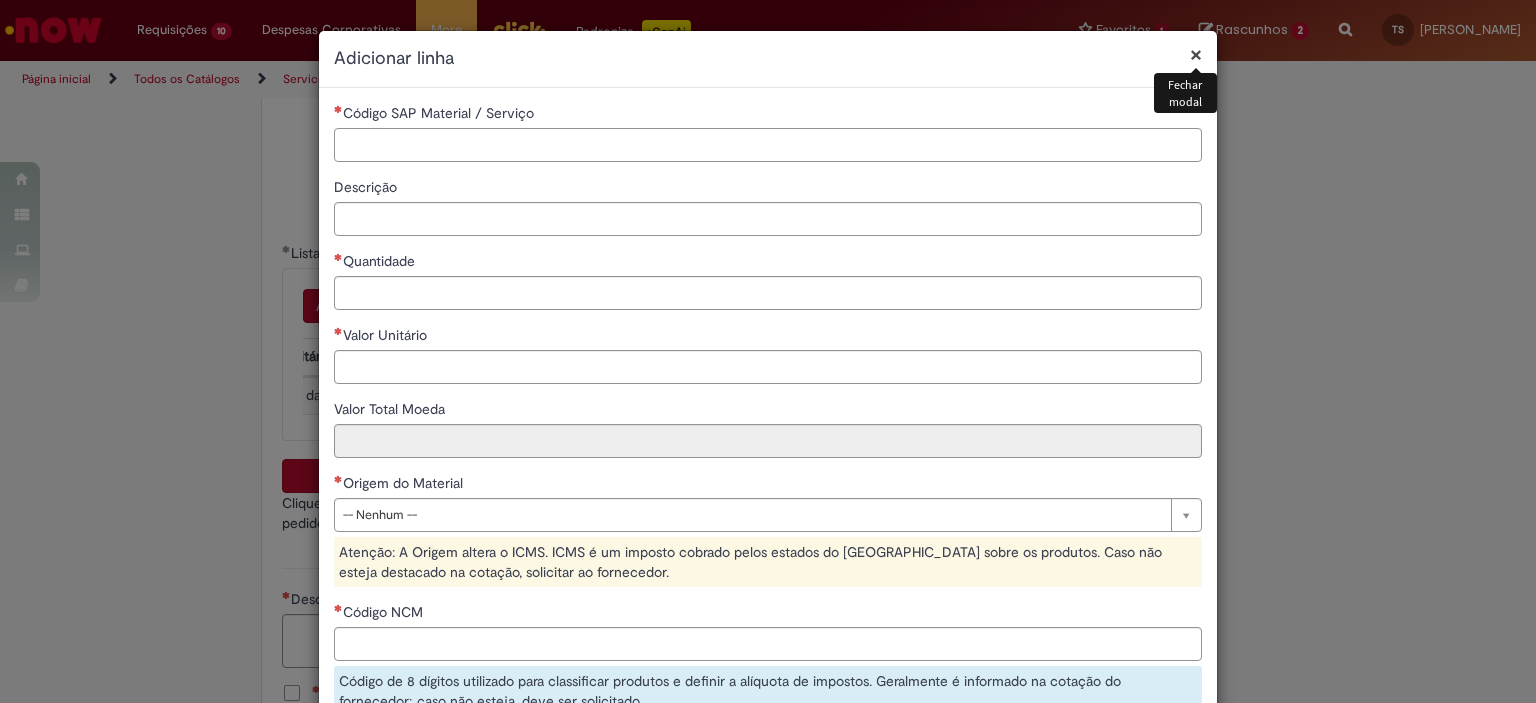click on "Código SAP Material / Serviço" at bounding box center (768, 145) 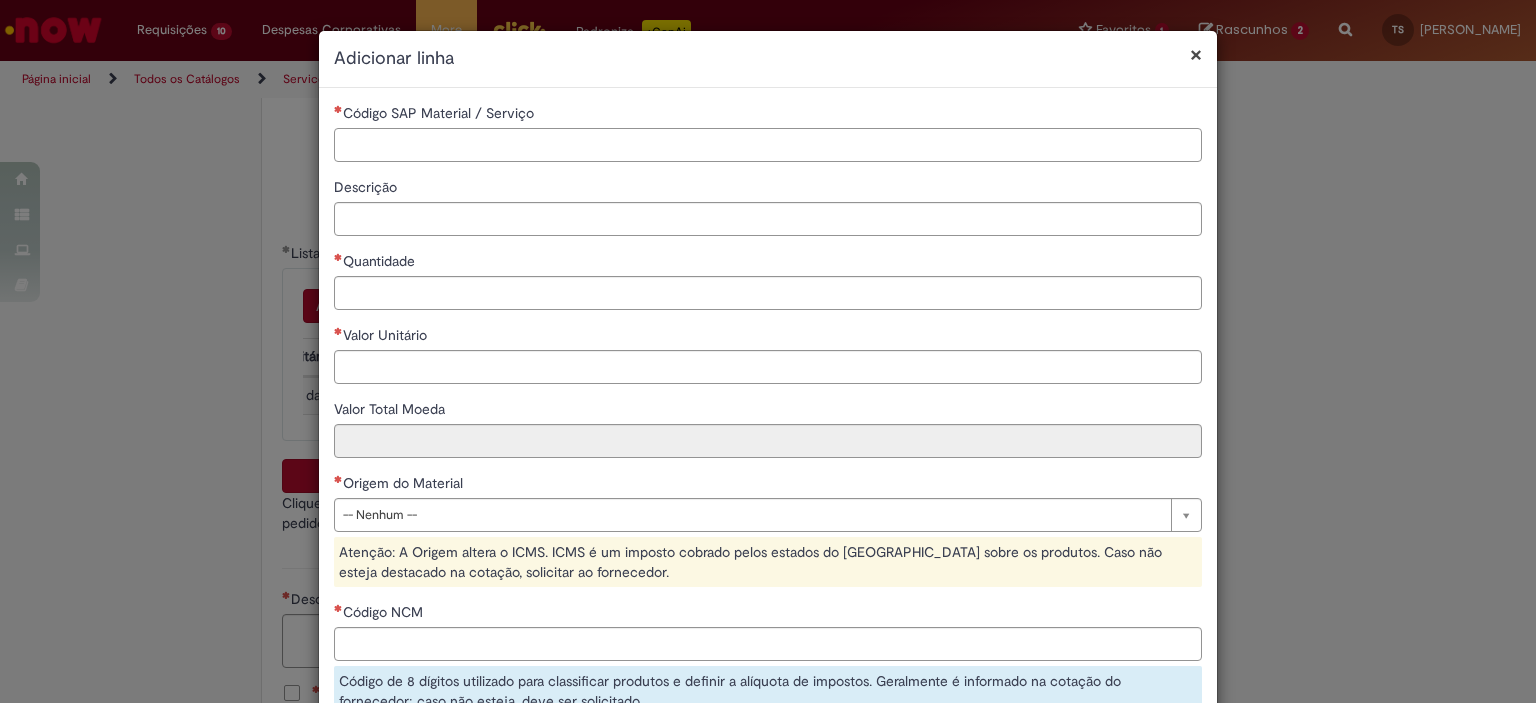 paste on "********" 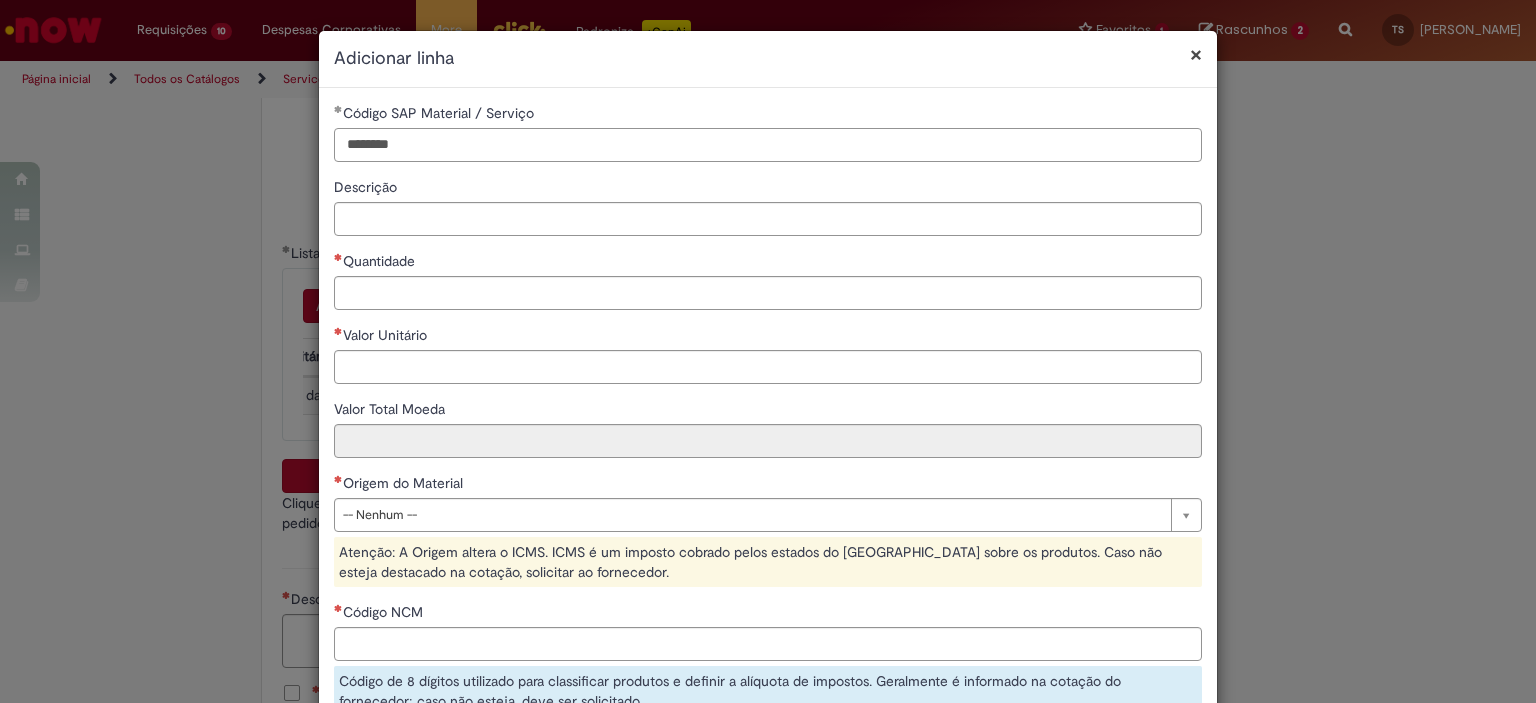 type on "********" 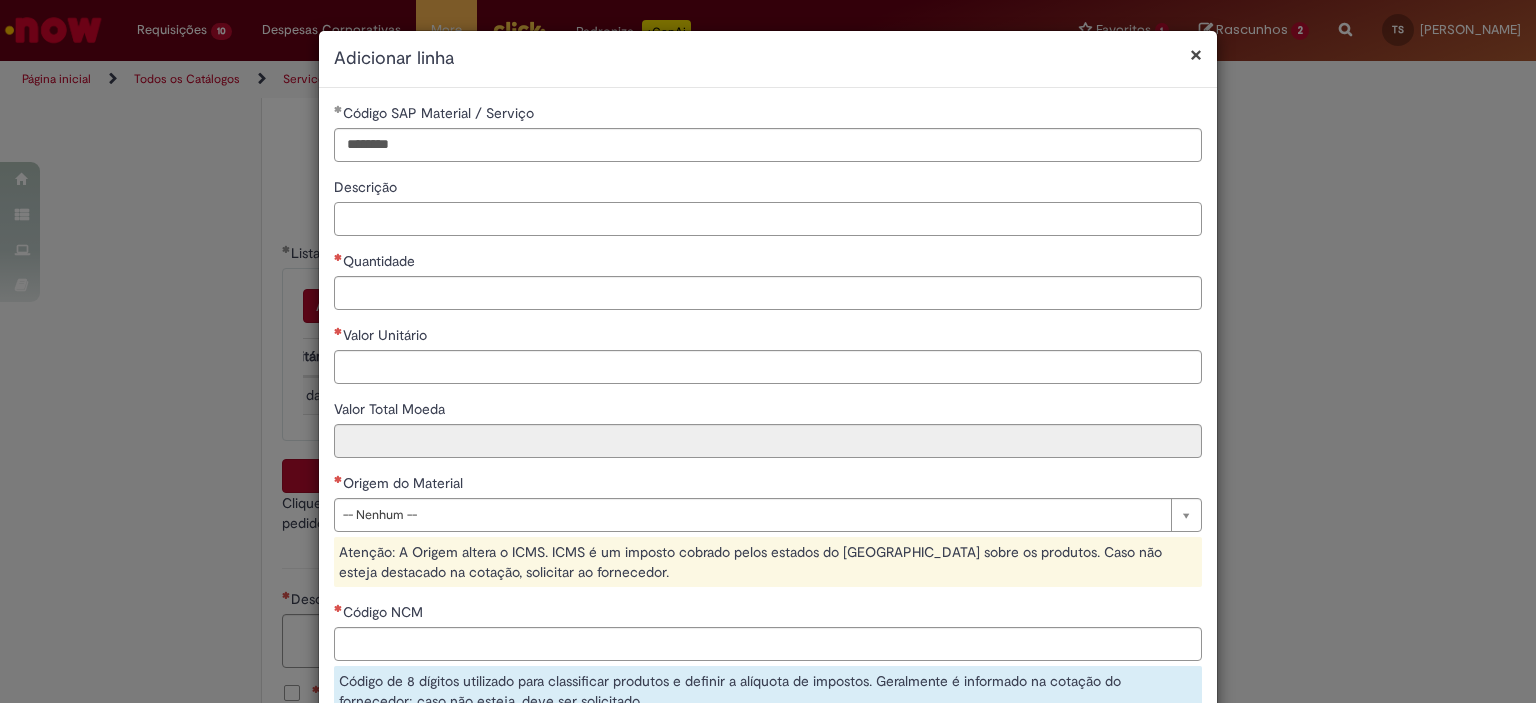 paste on "**********" 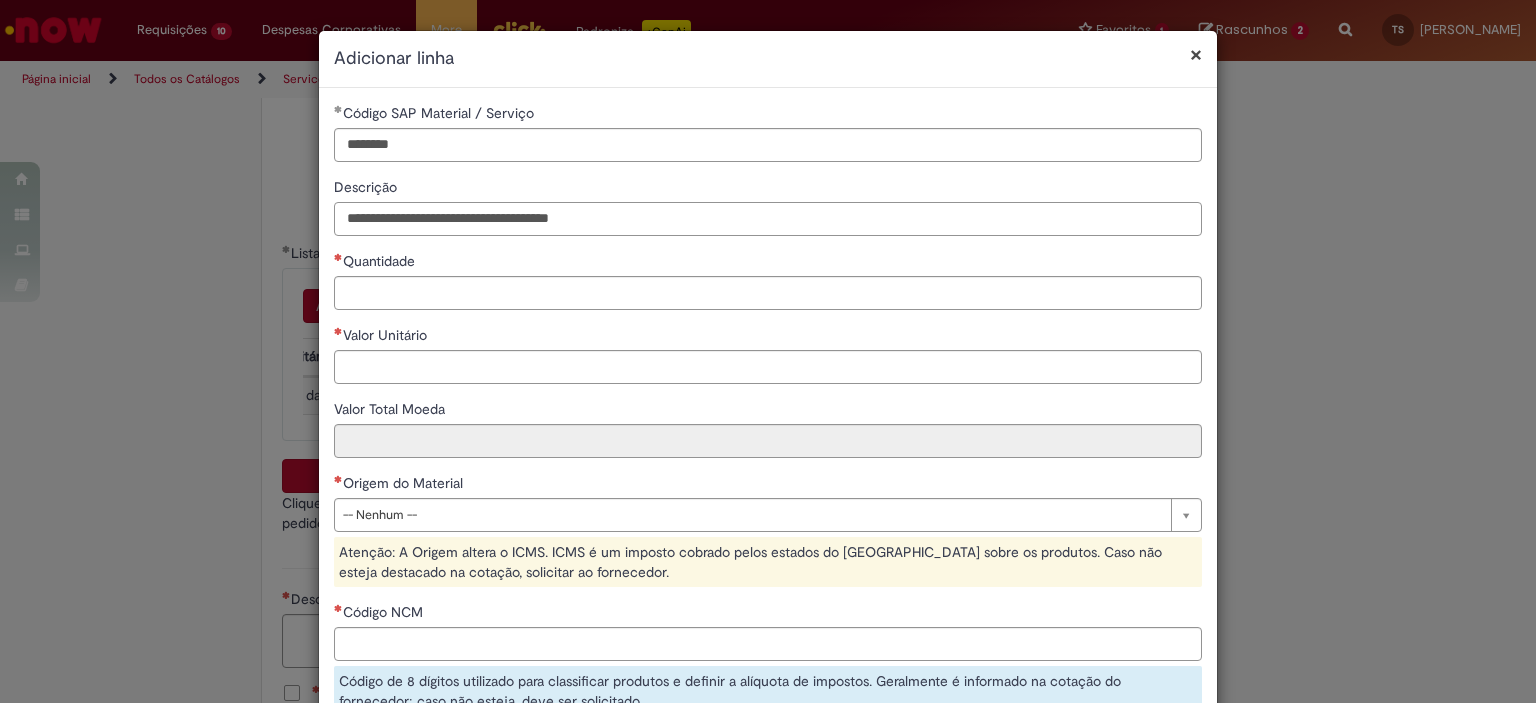 type on "**********" 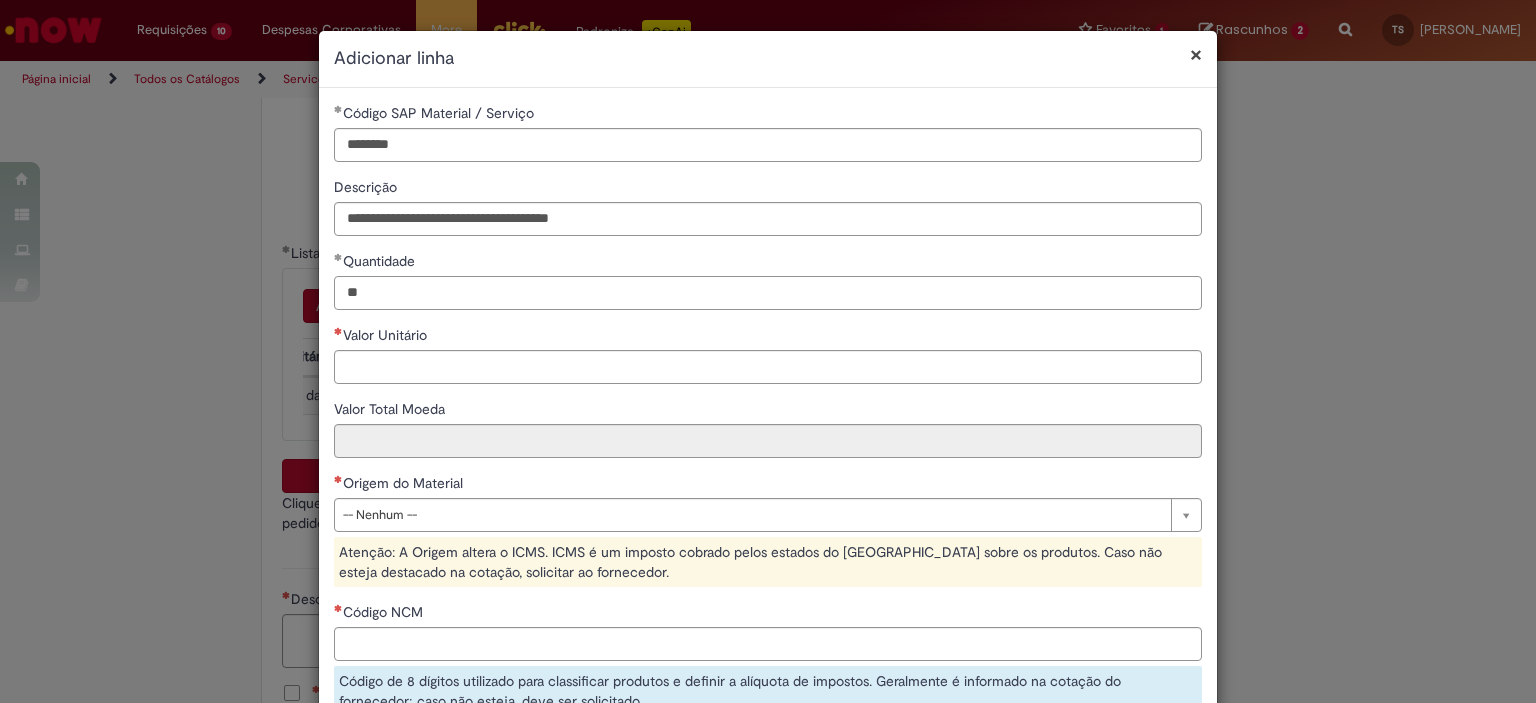 type on "**" 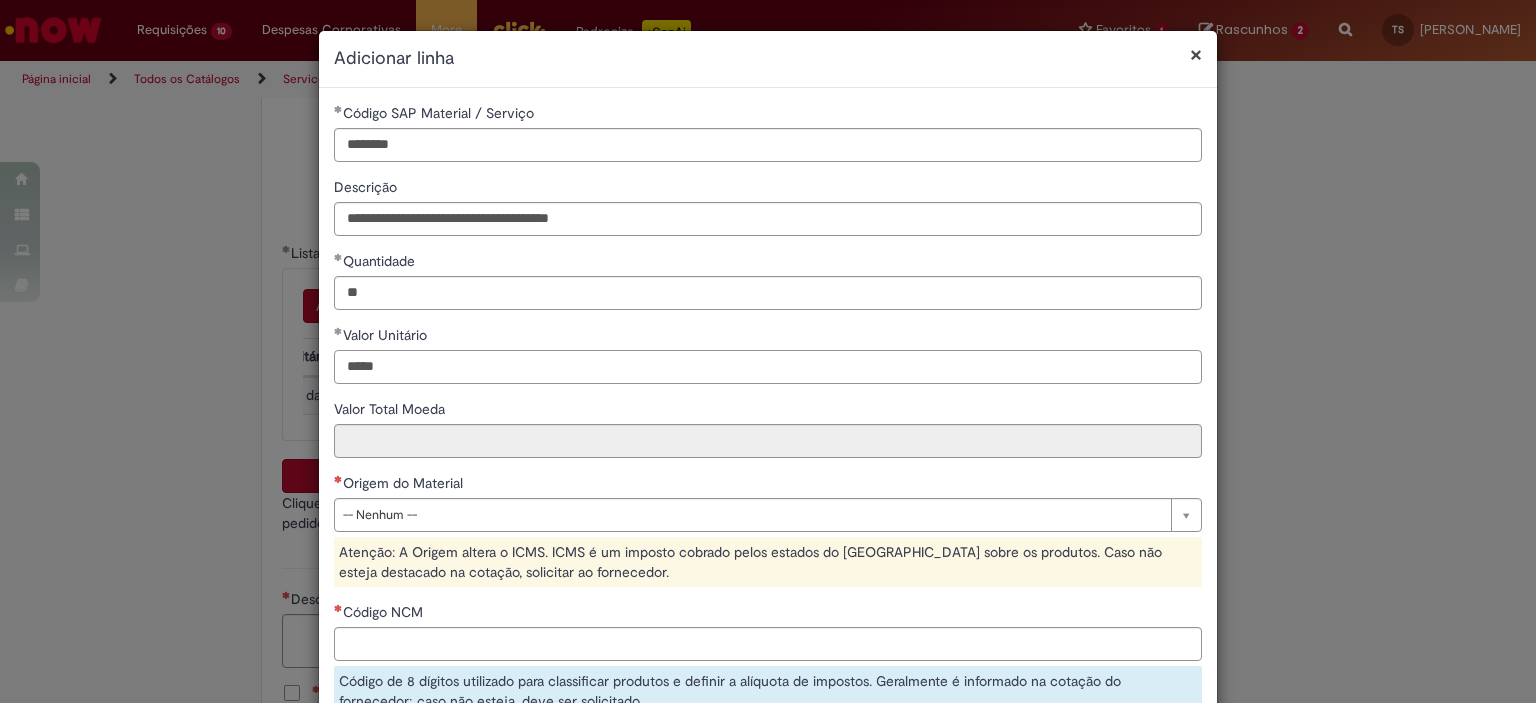 type on "*****" 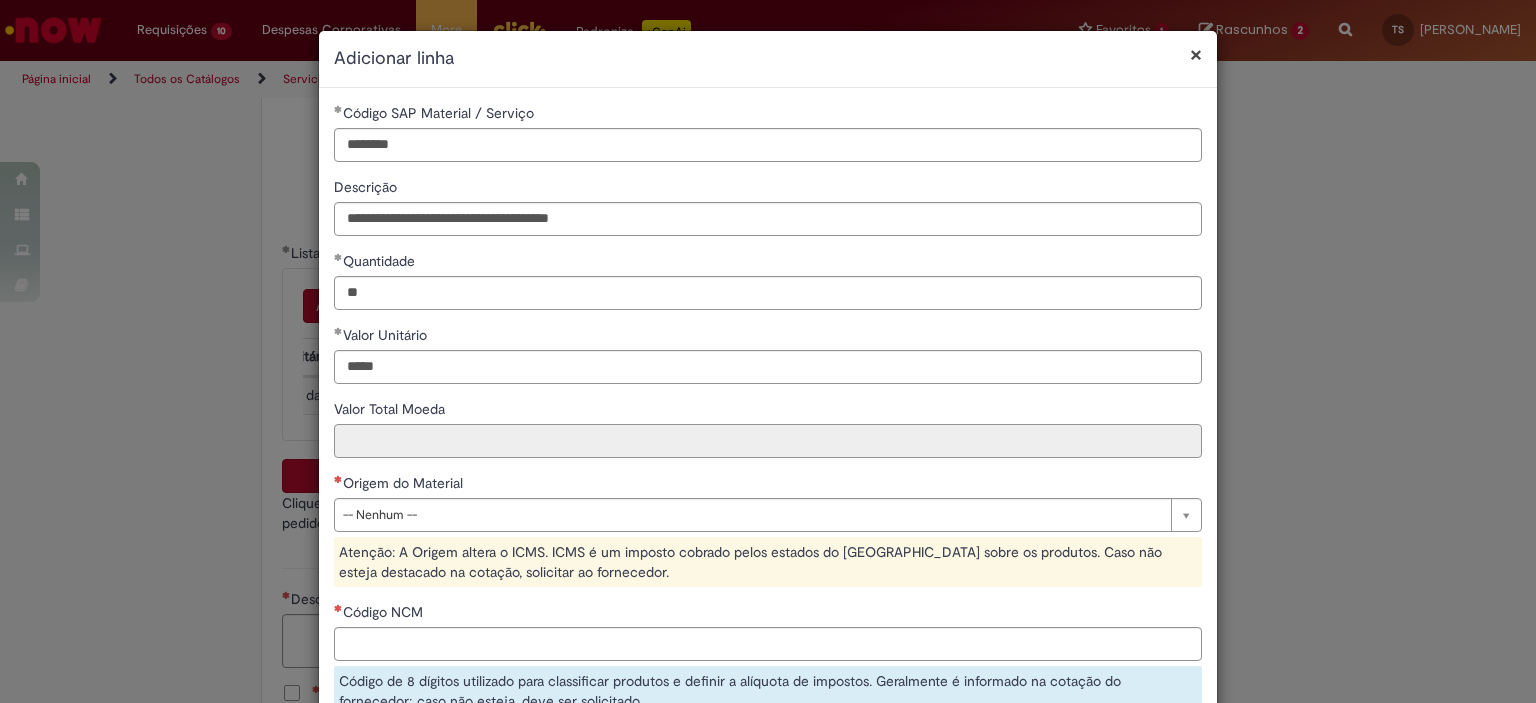 type on "******" 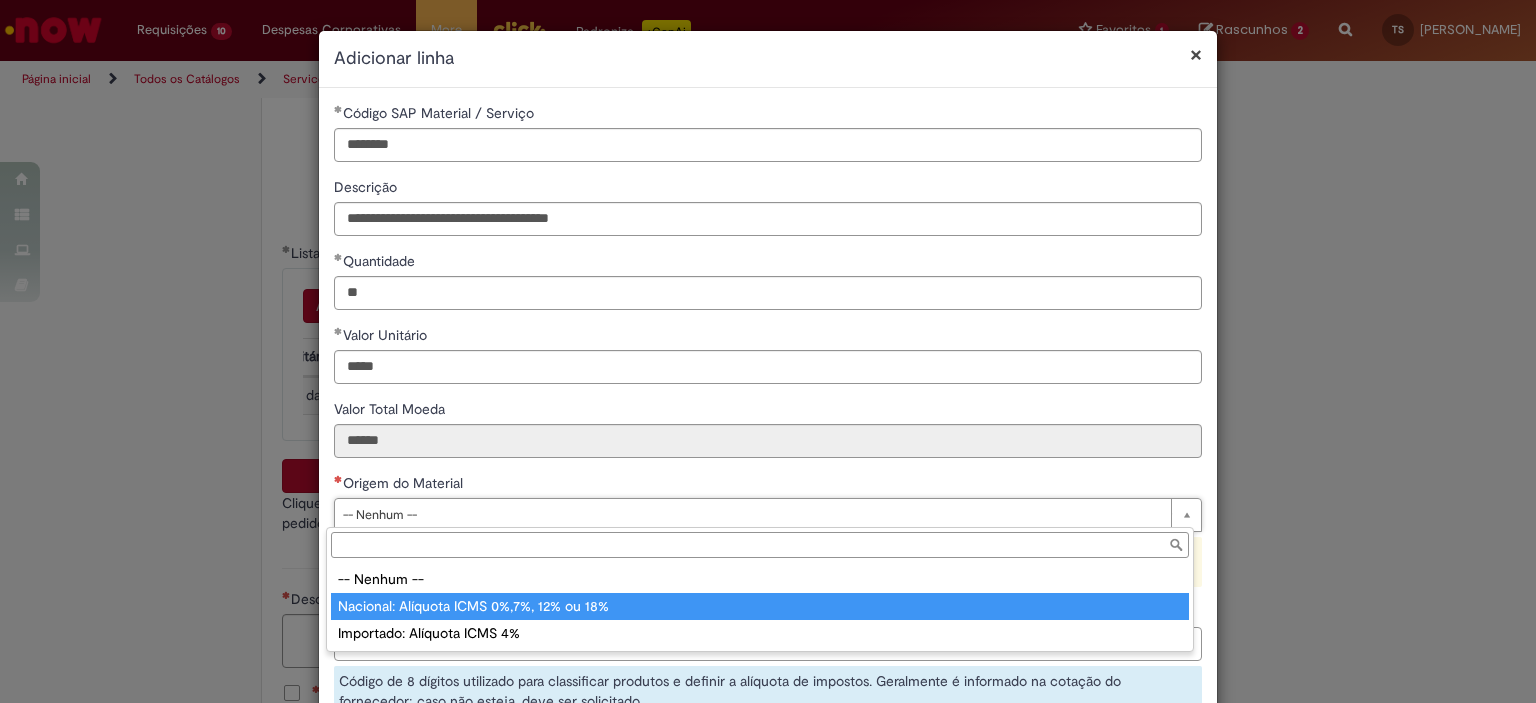type on "**********" 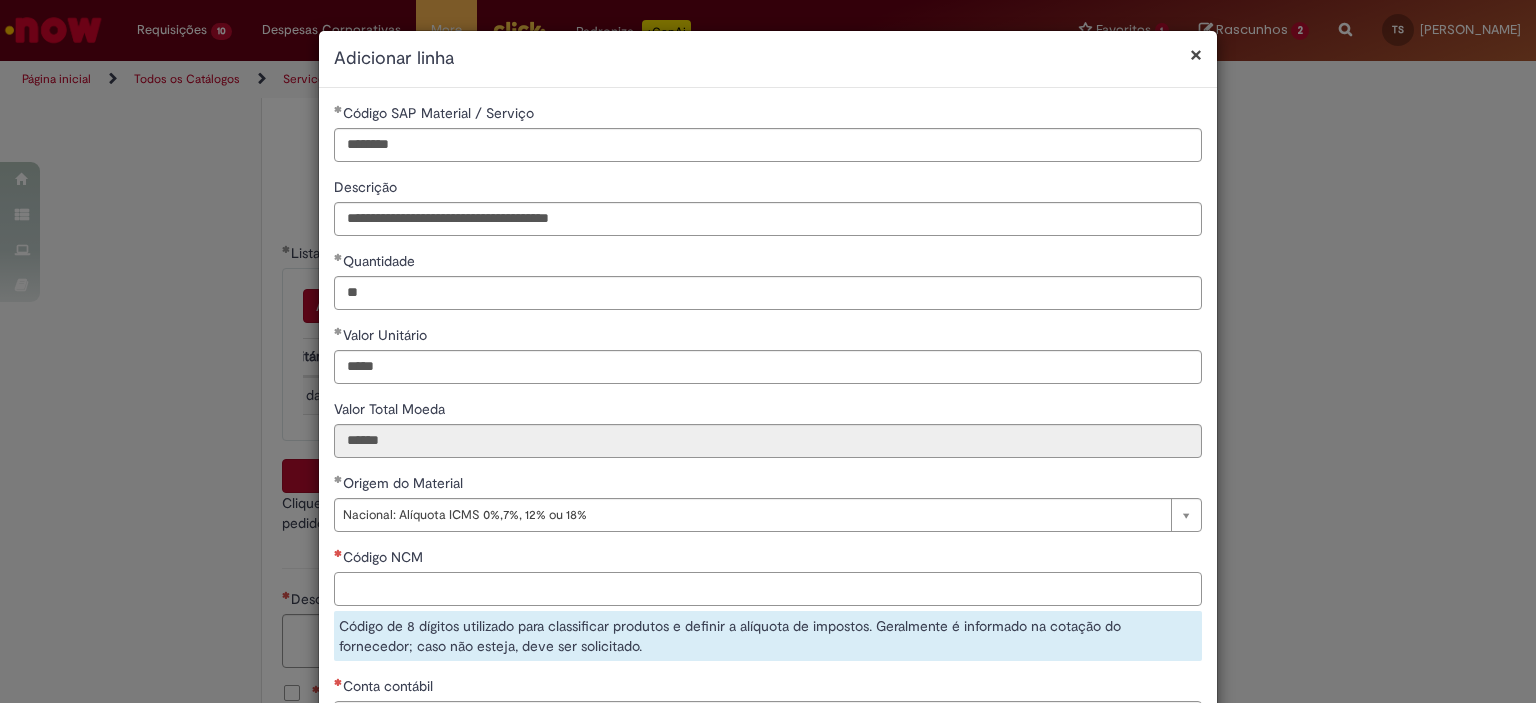paste on "**********" 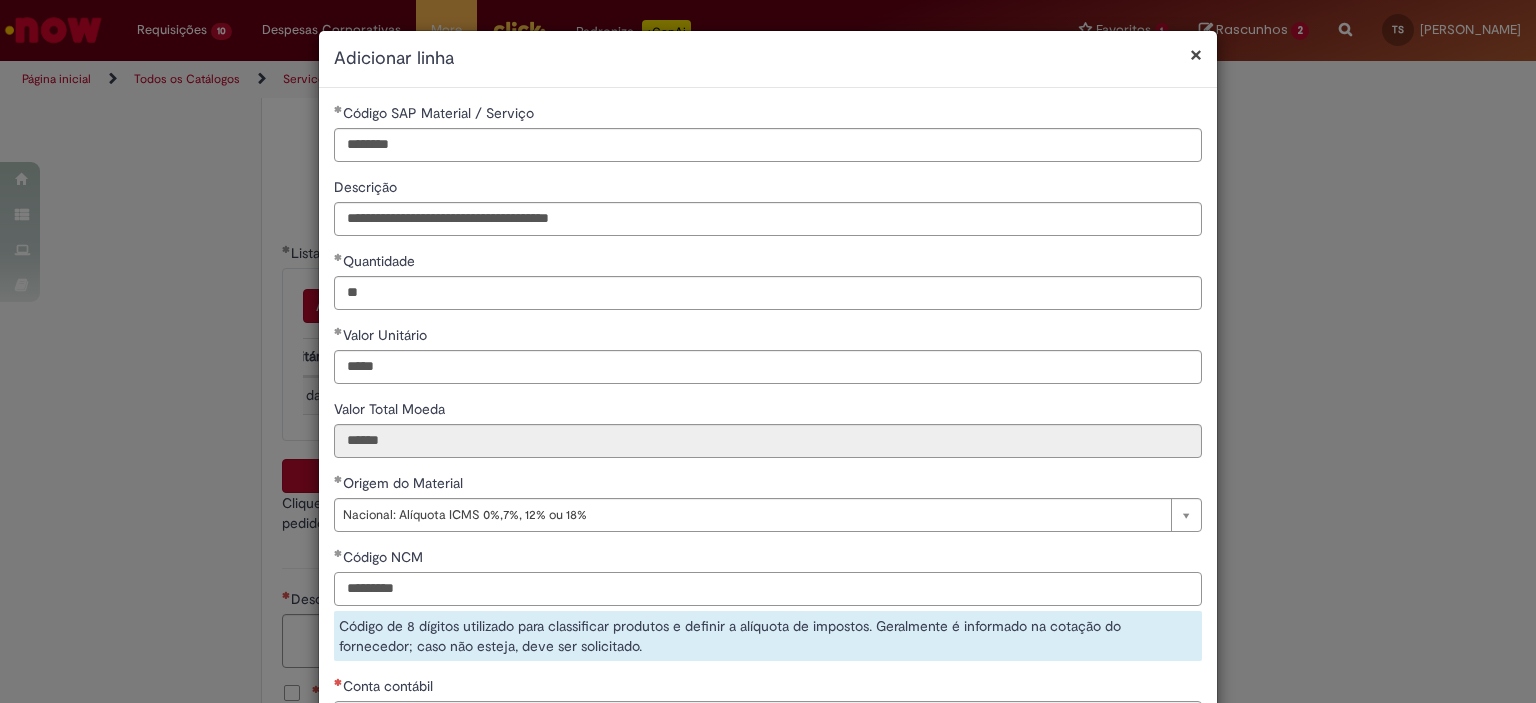 scroll, scrollTop: 230, scrollLeft: 0, axis: vertical 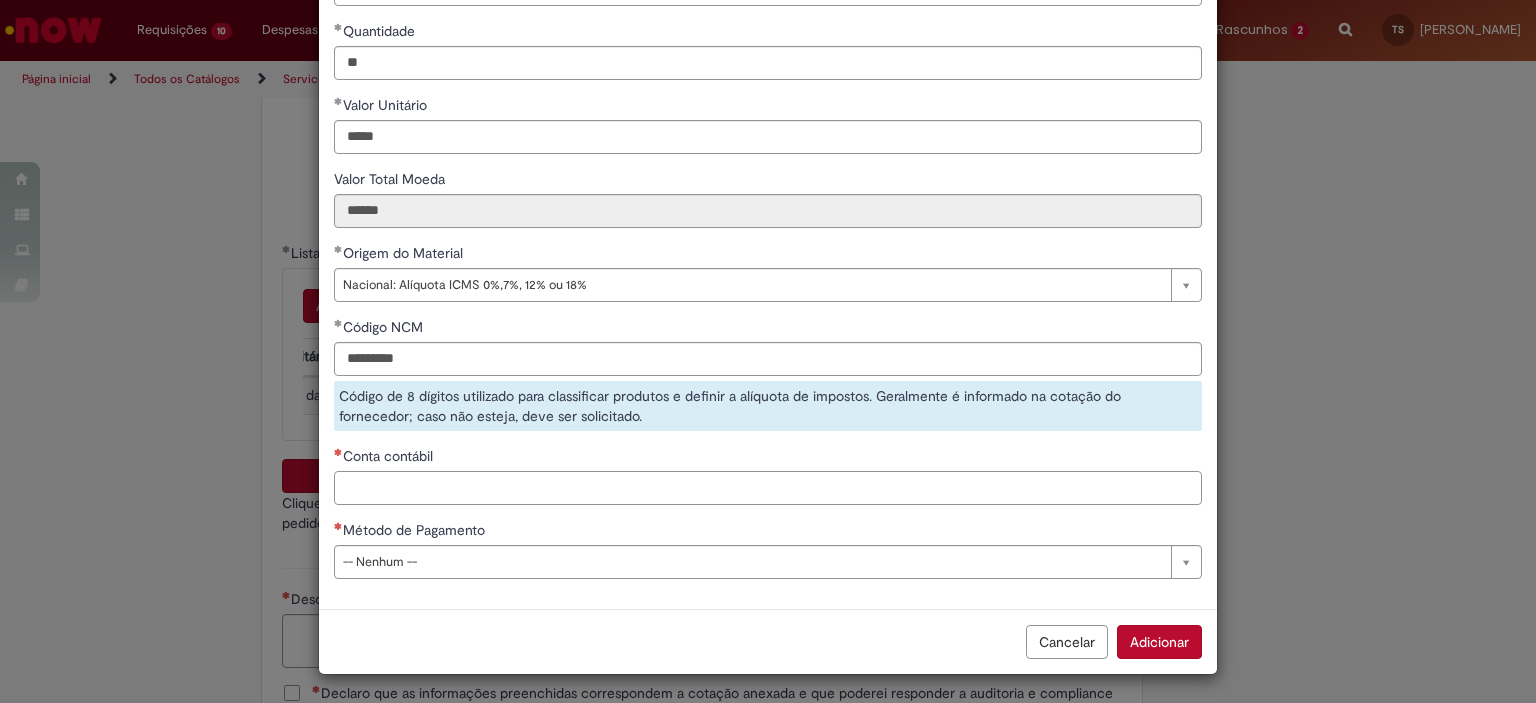 click on "Conta contábil" at bounding box center (768, 488) 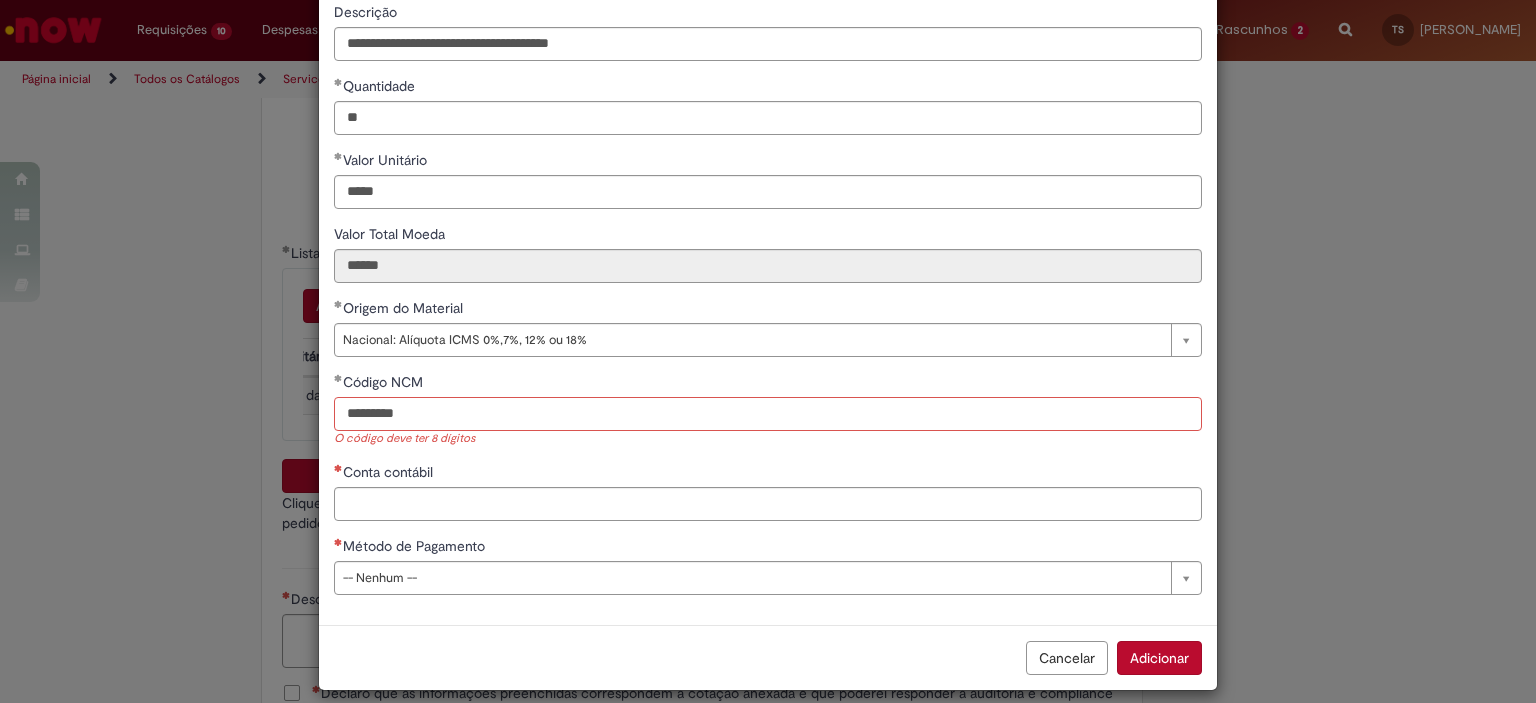 click on "********" at bounding box center (768, 414) 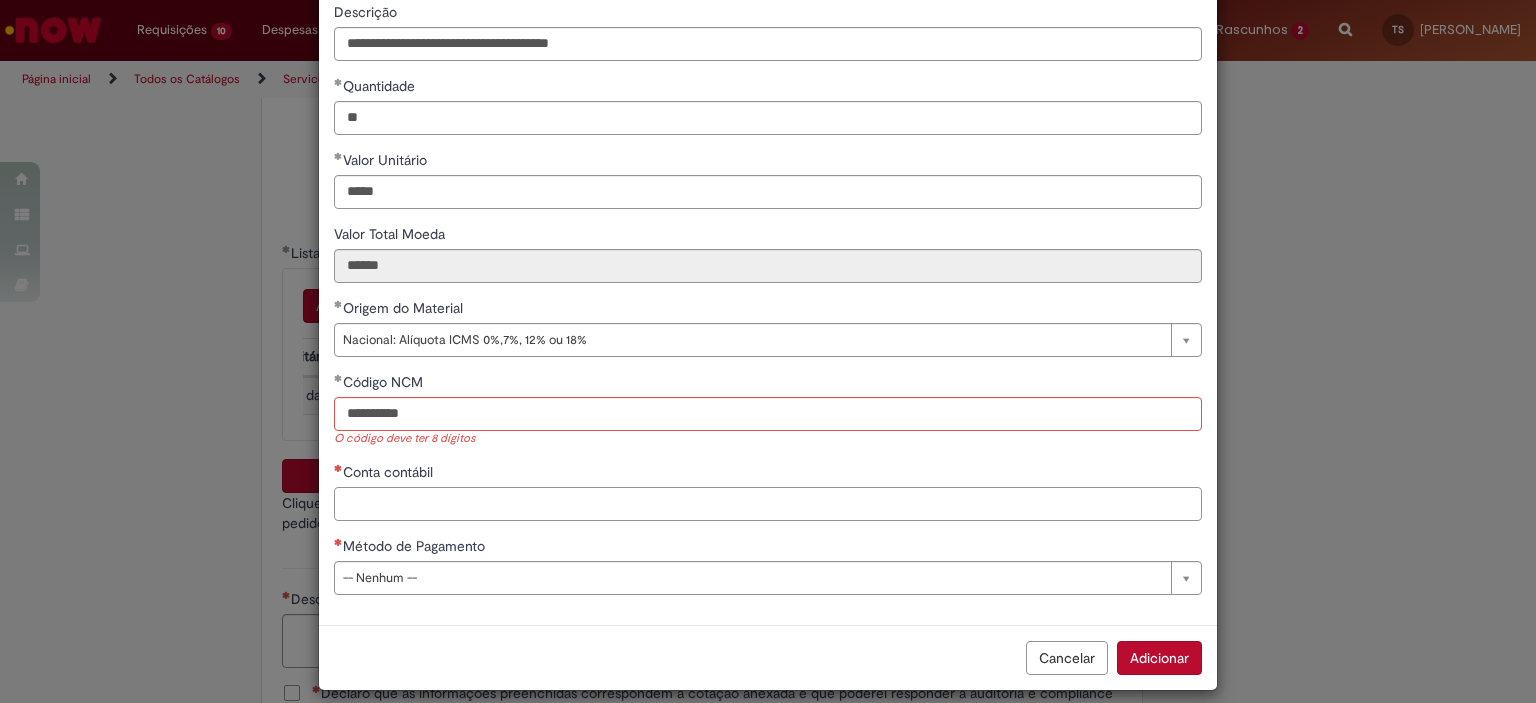 click on "Conta contábil" at bounding box center [768, 504] 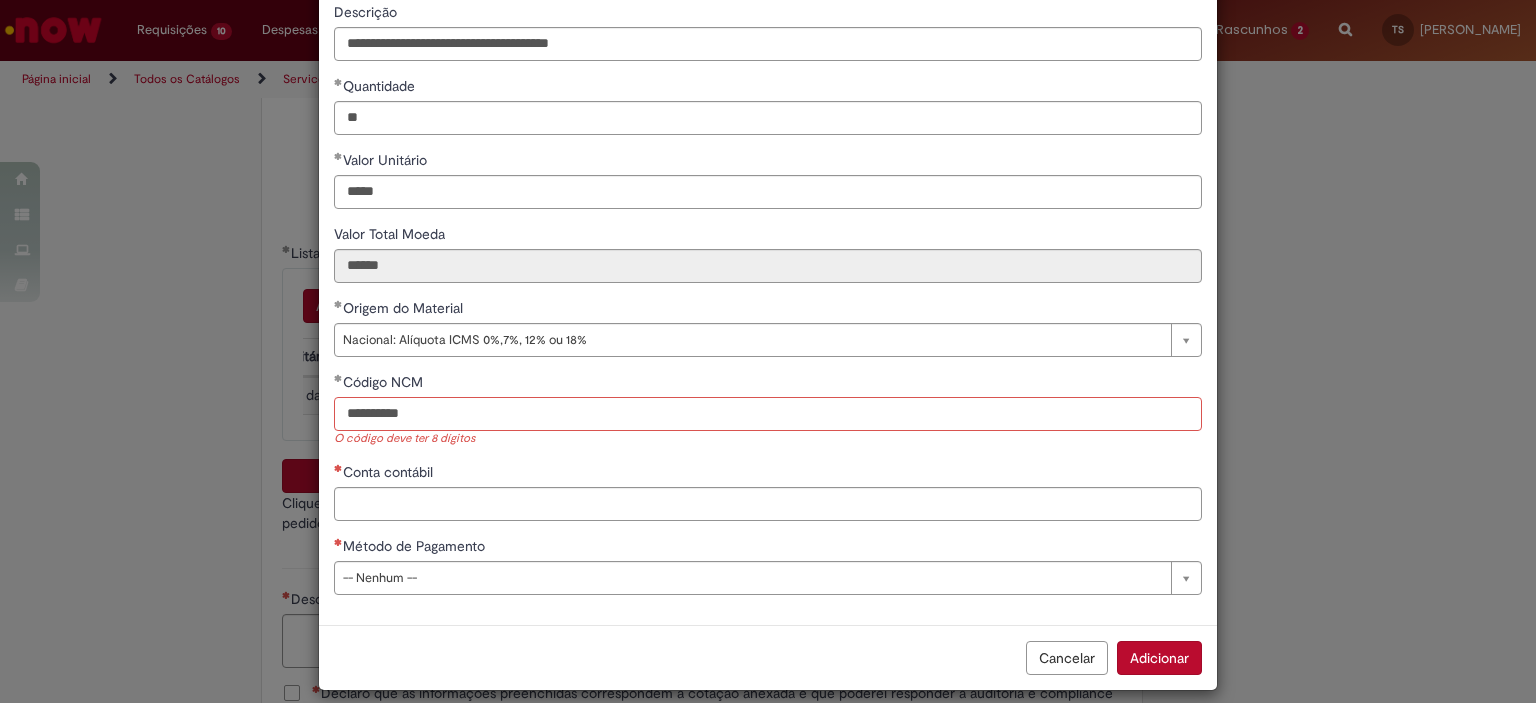 click on "*********" at bounding box center [768, 414] 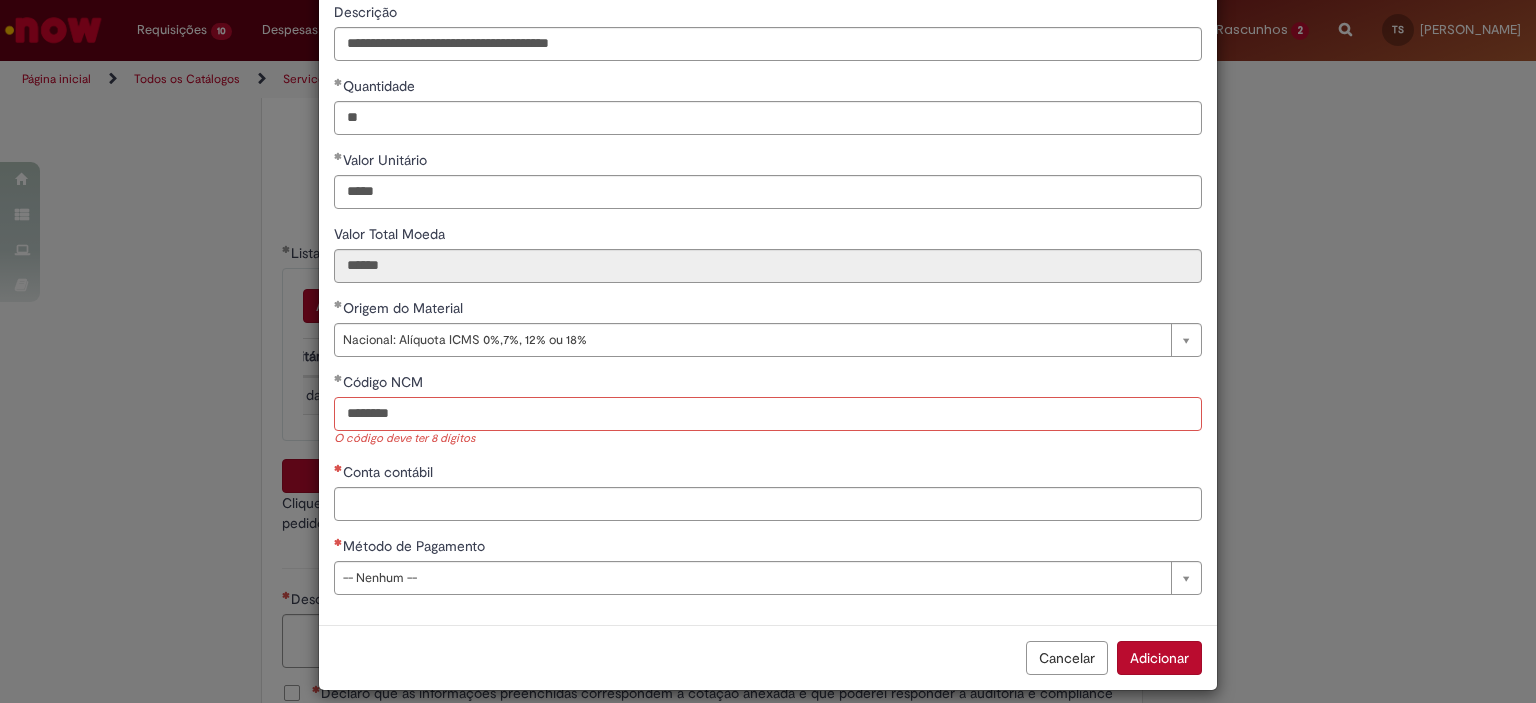 type on "********" 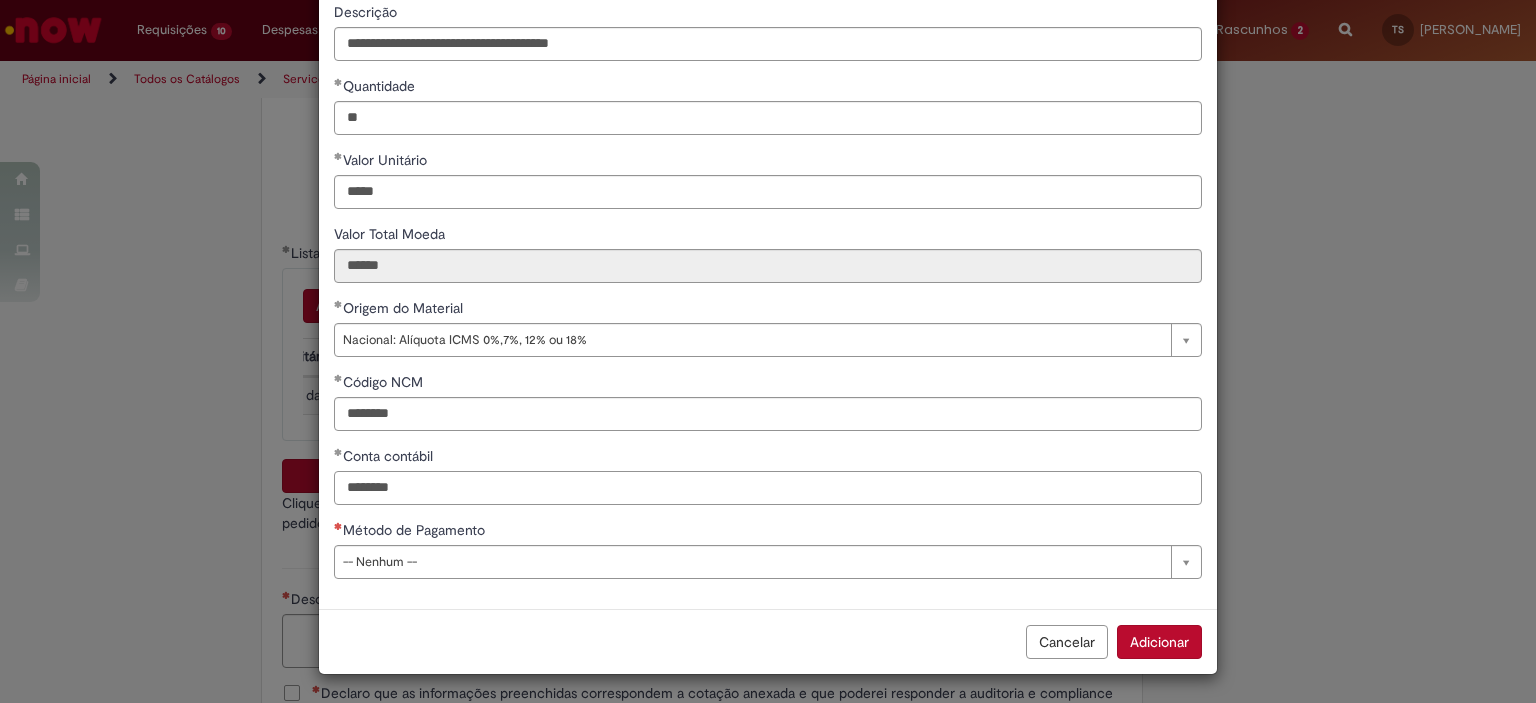 type on "********" 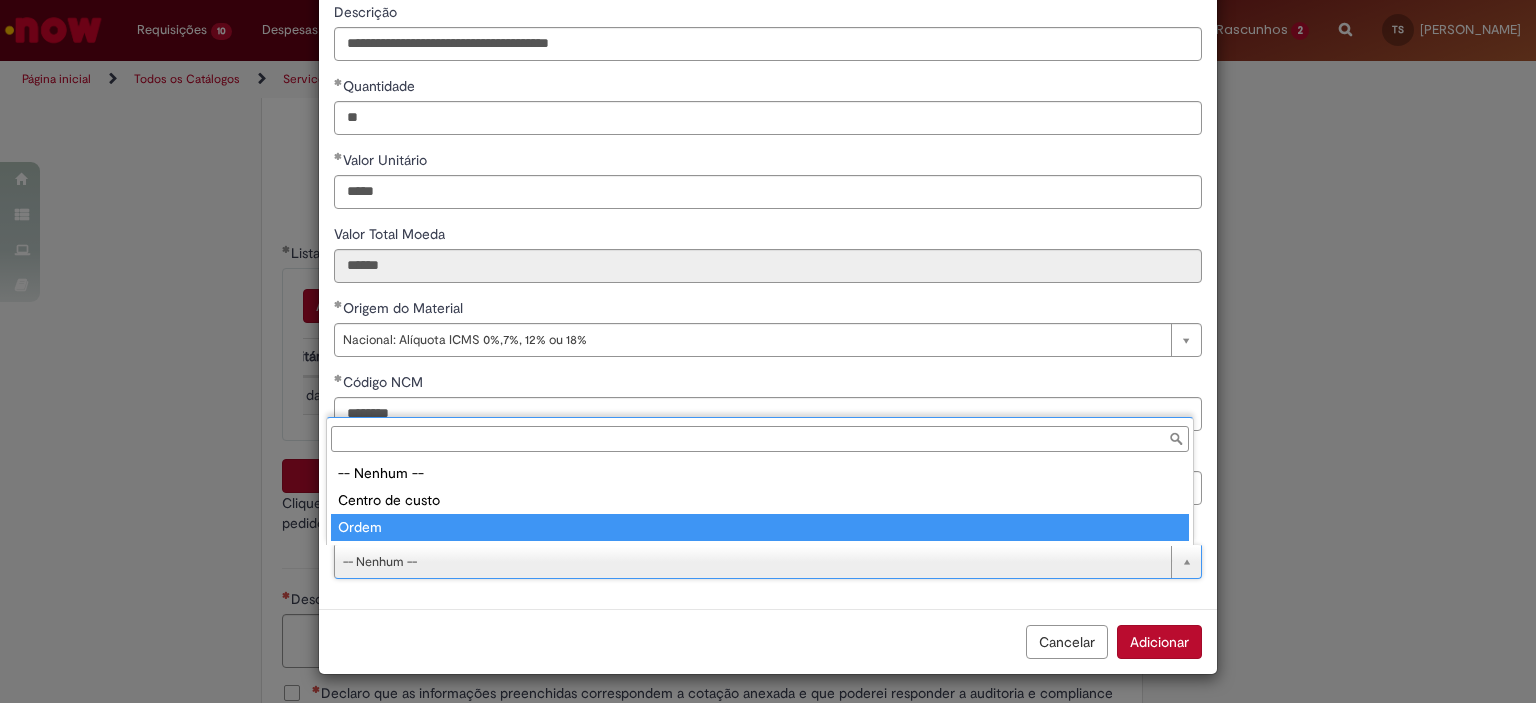 type on "*****" 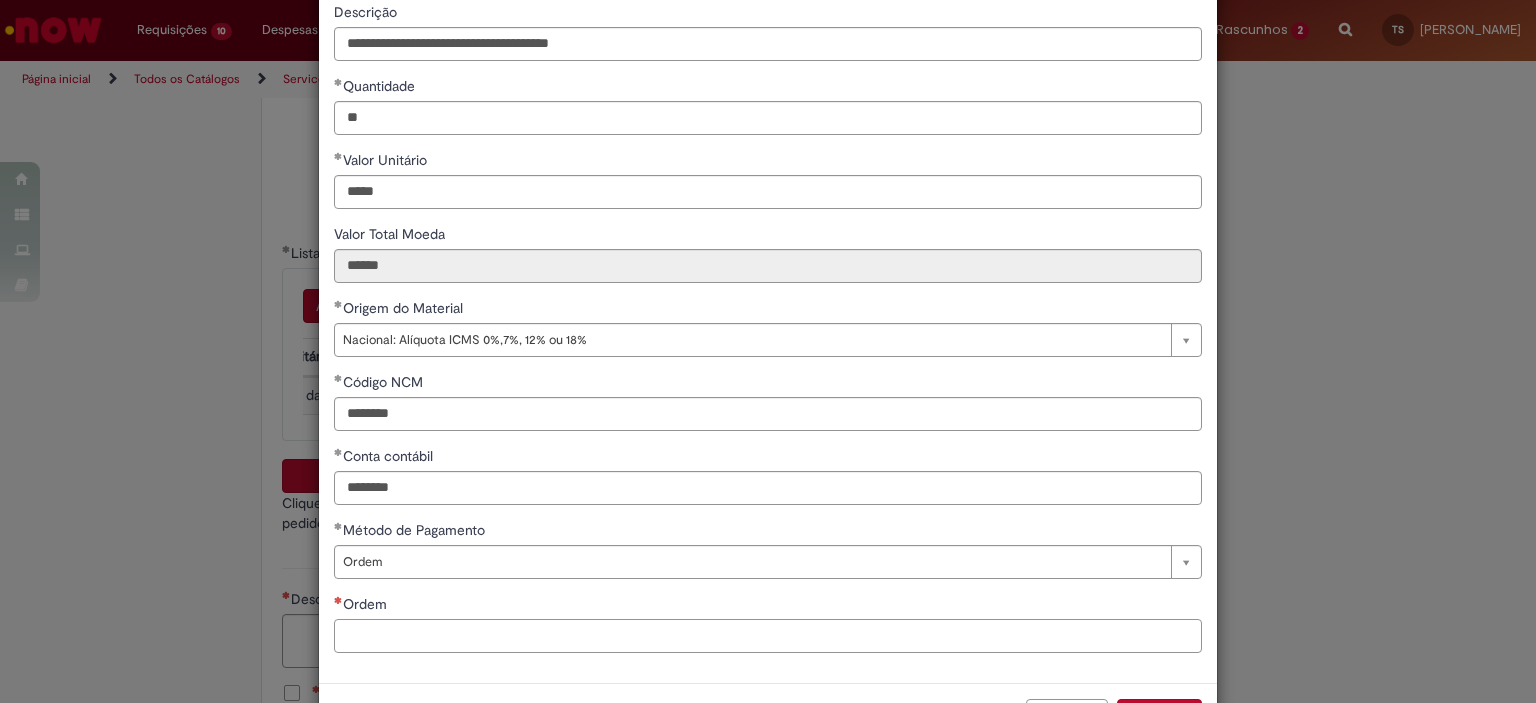 paste on "**********" 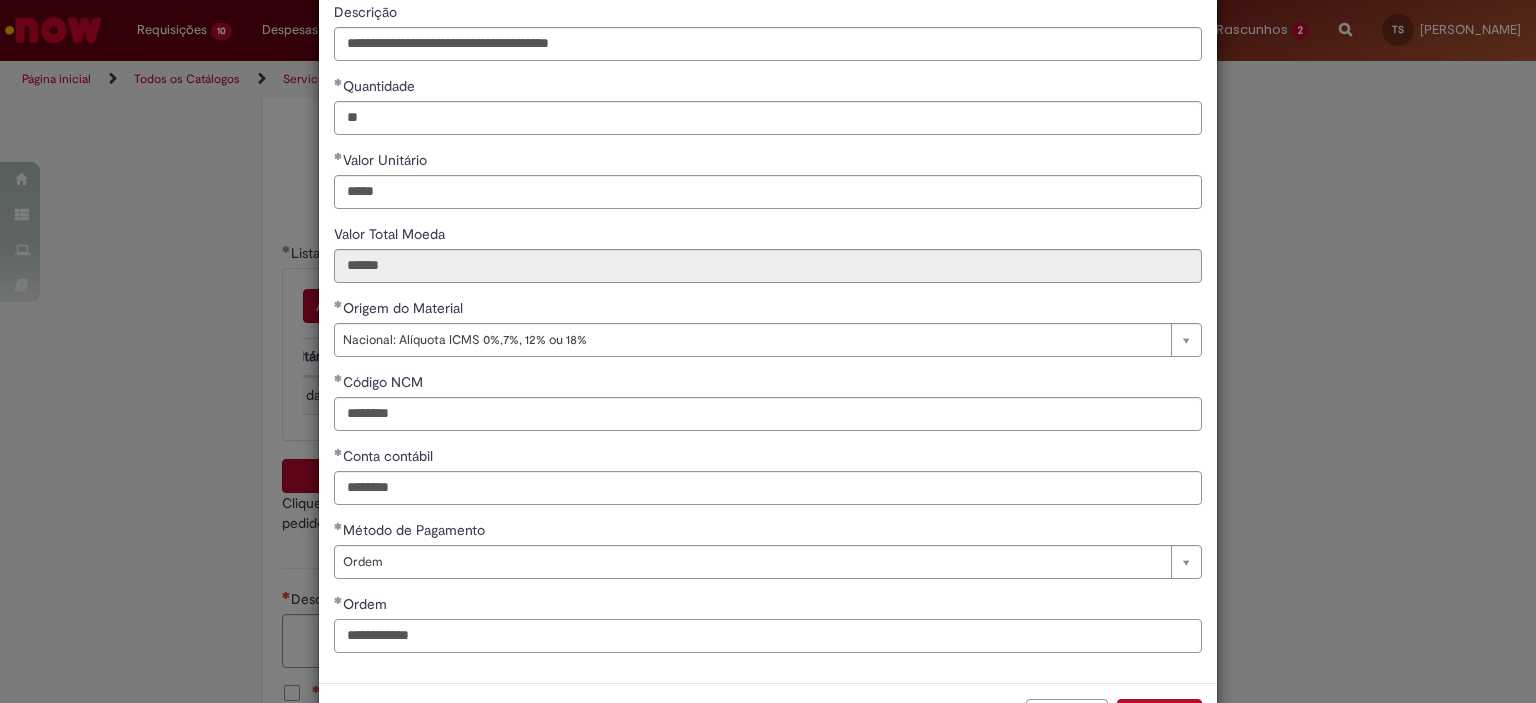 type on "**********" 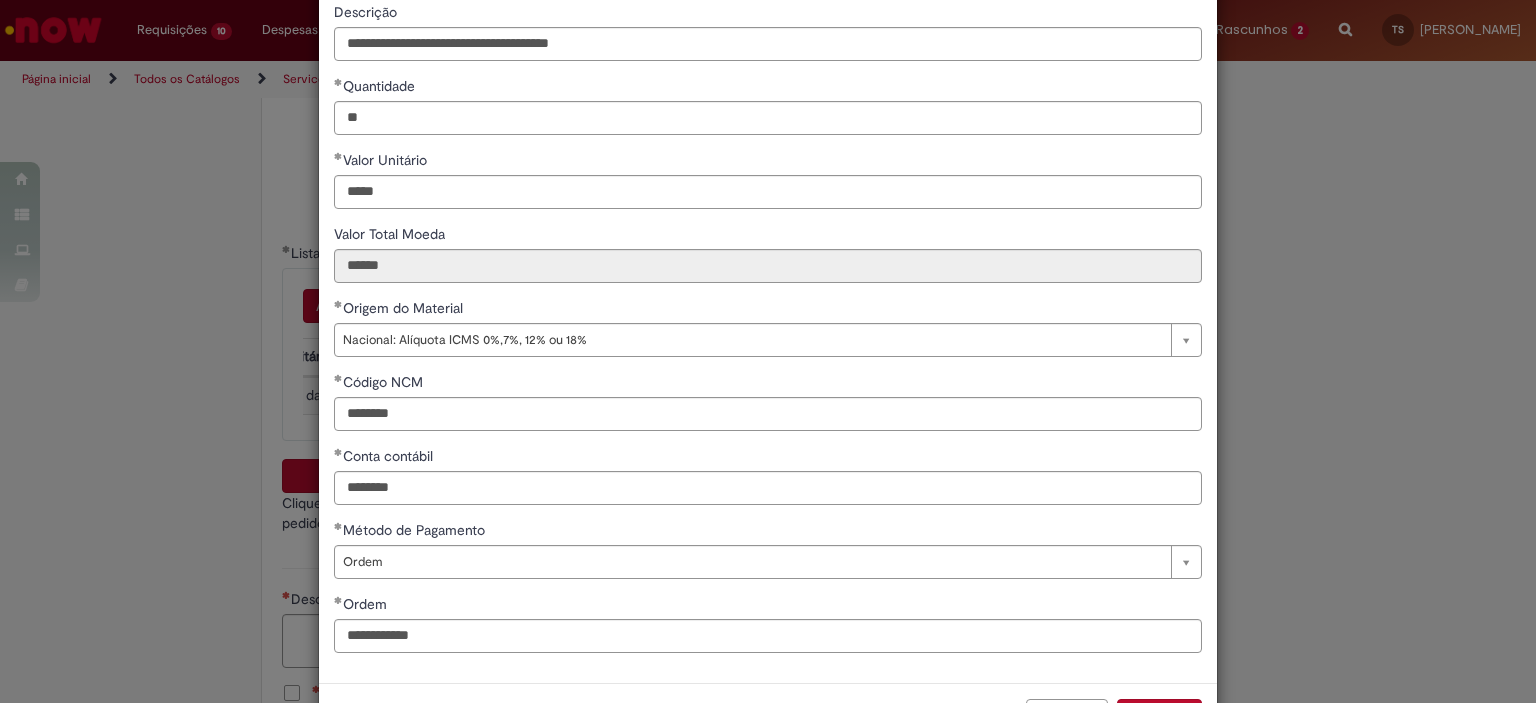 scroll, scrollTop: 203, scrollLeft: 0, axis: vertical 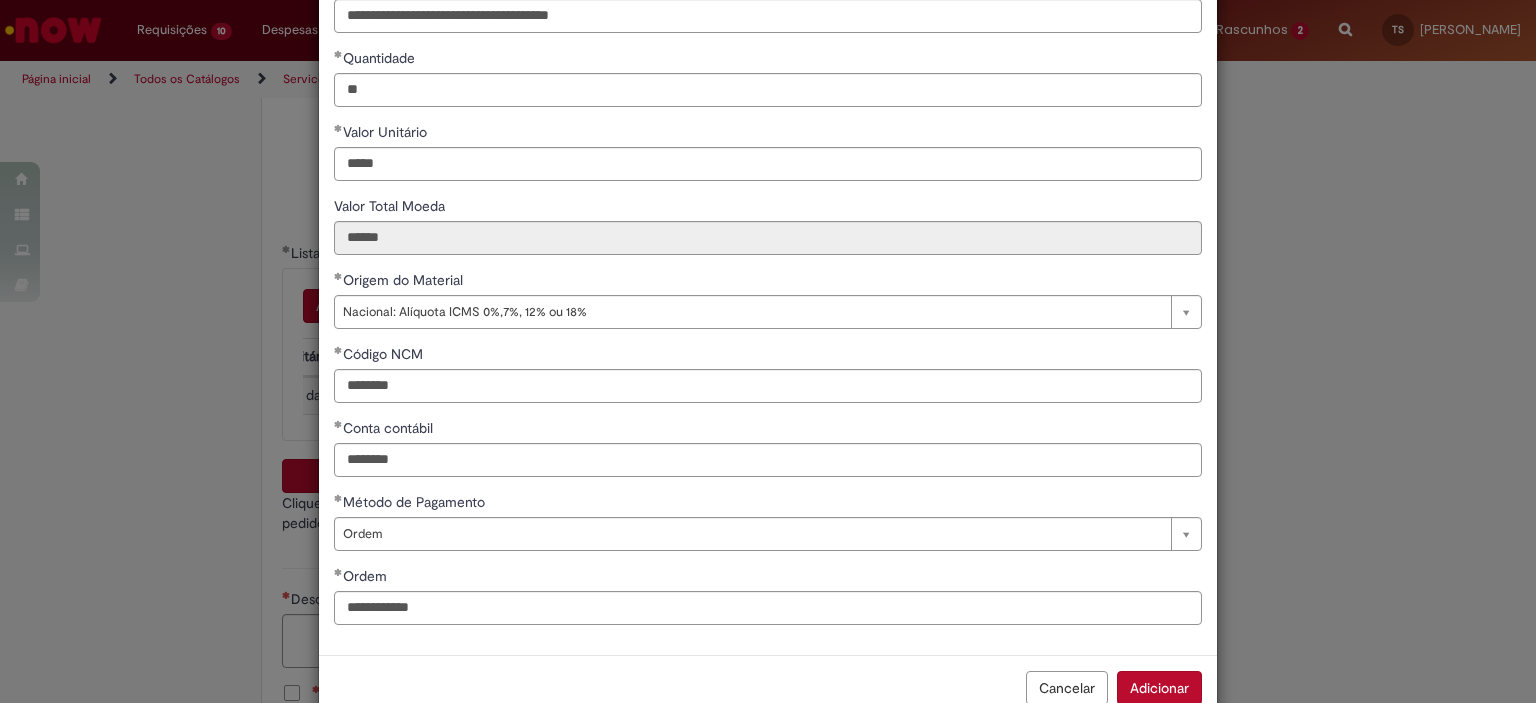 type 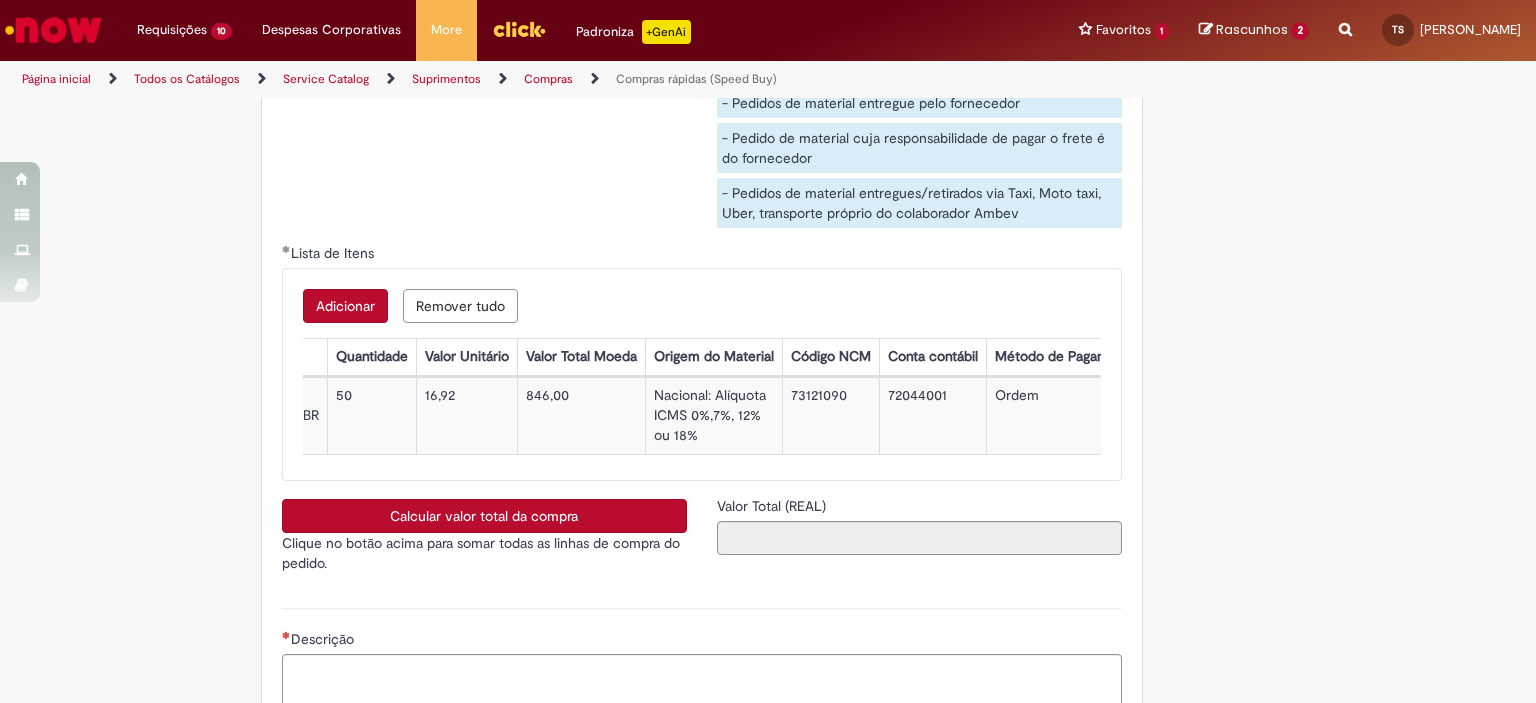 scroll, scrollTop: 3302, scrollLeft: 0, axis: vertical 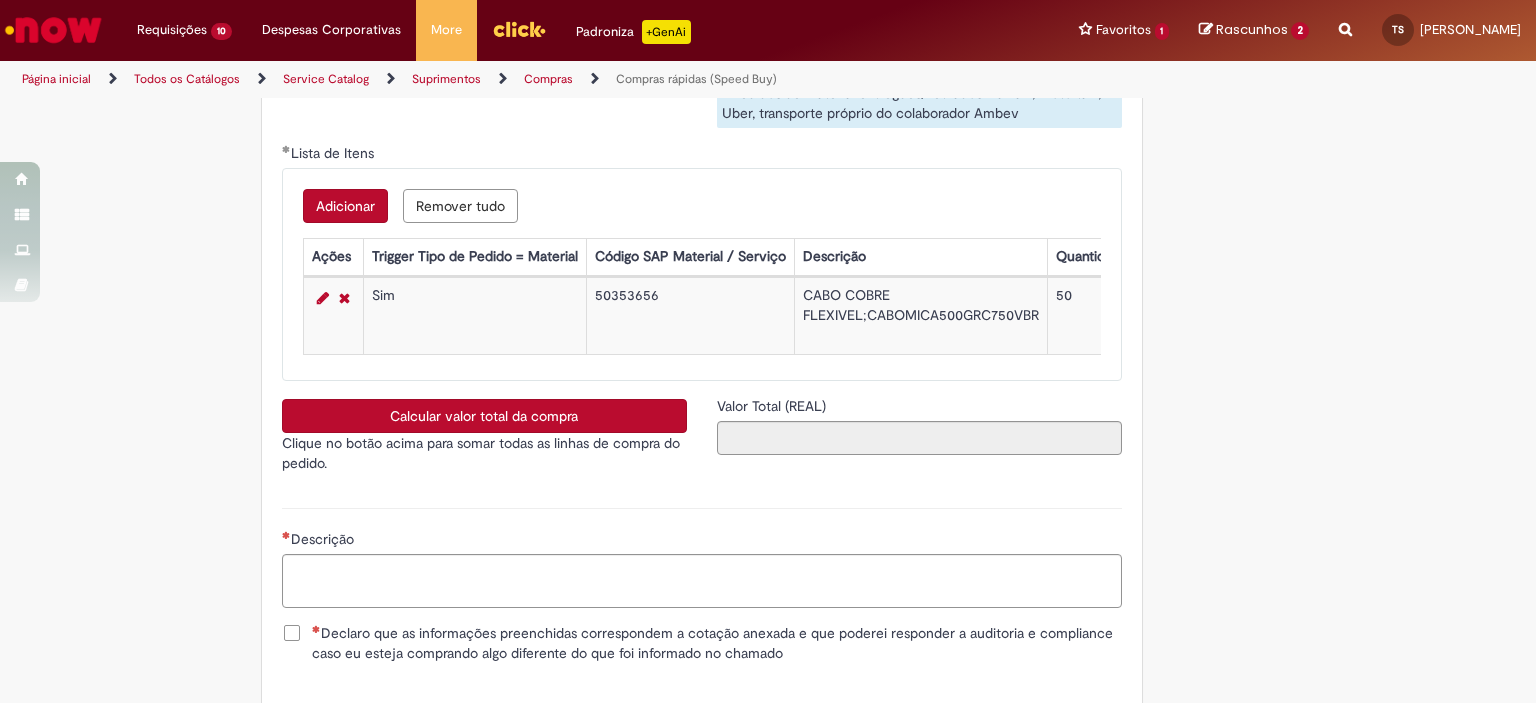 click on "Calcular valor total da compra" at bounding box center (484, 416) 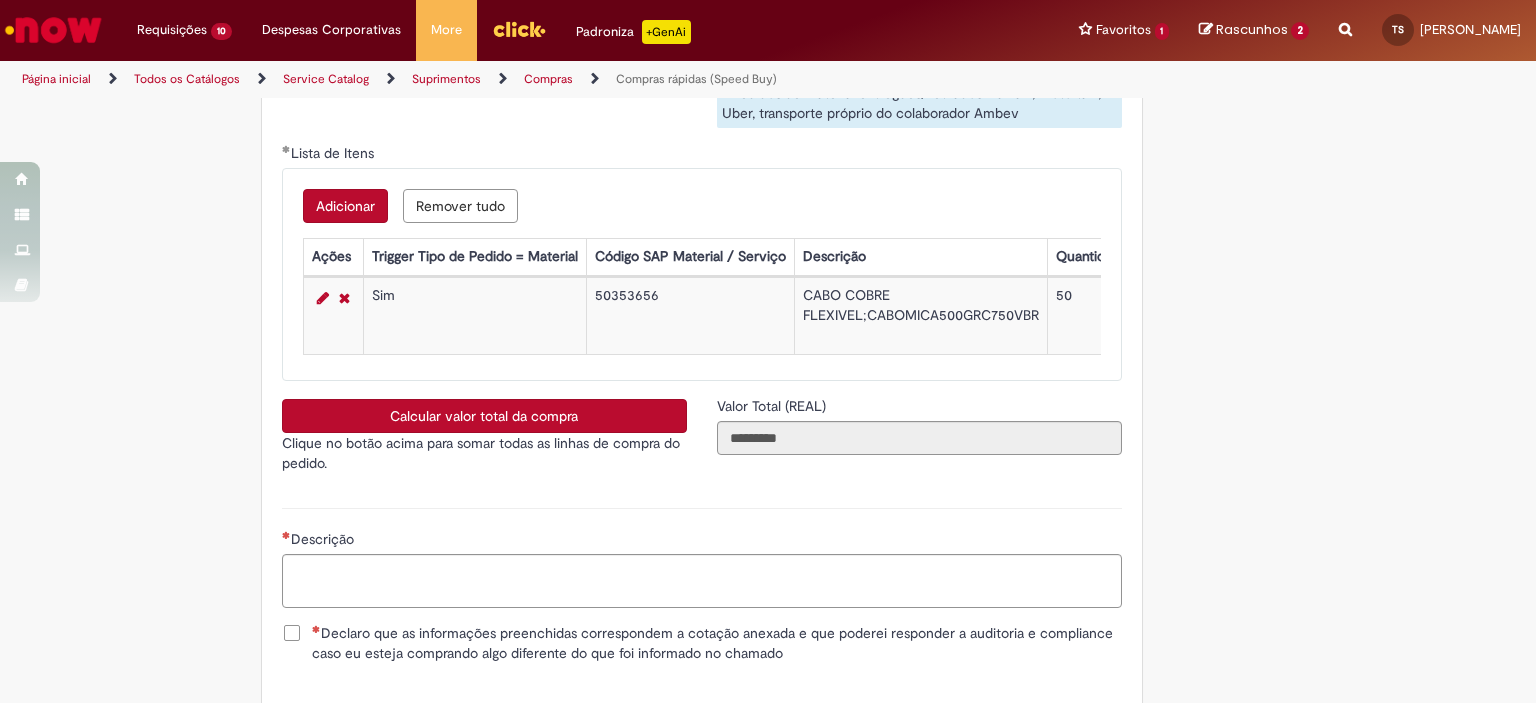type 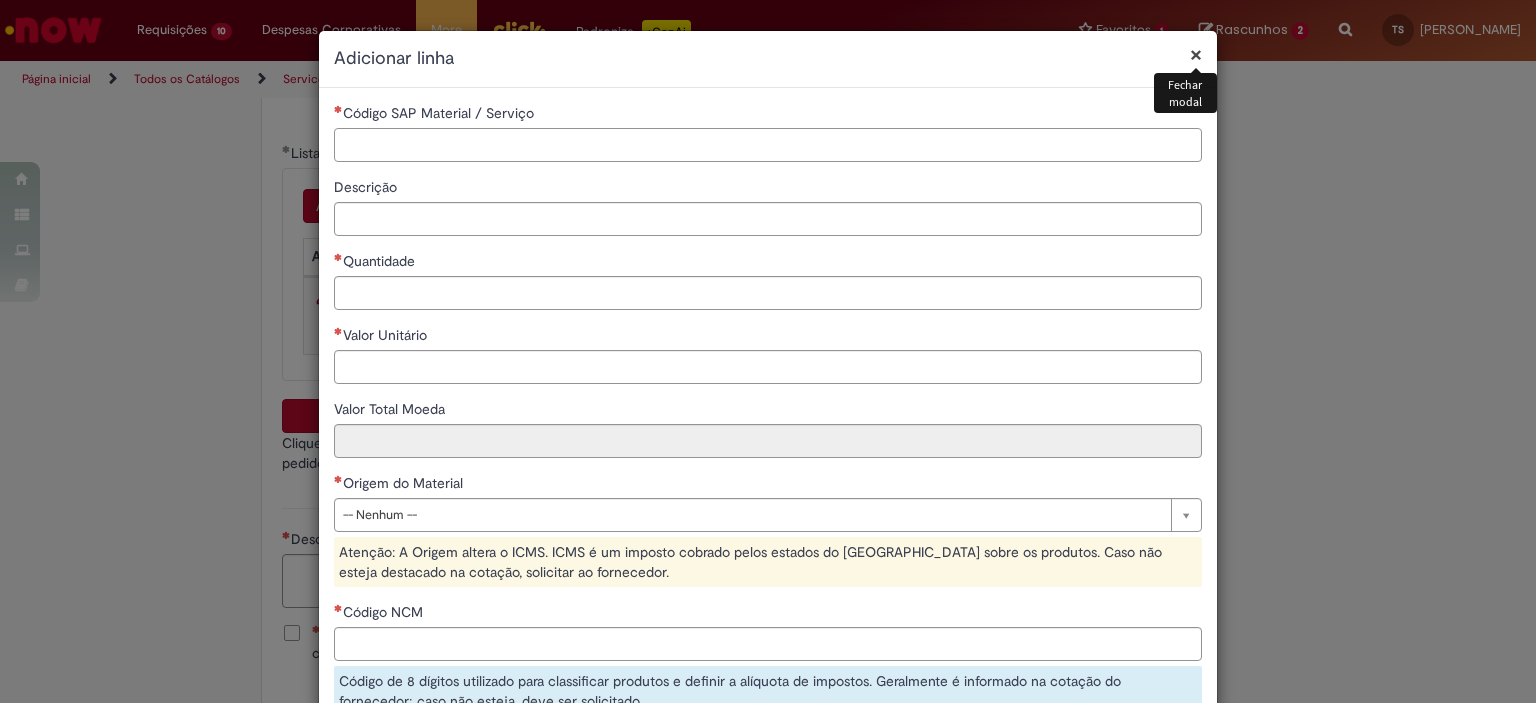 click on "Código SAP Material / Serviço" at bounding box center [768, 145] 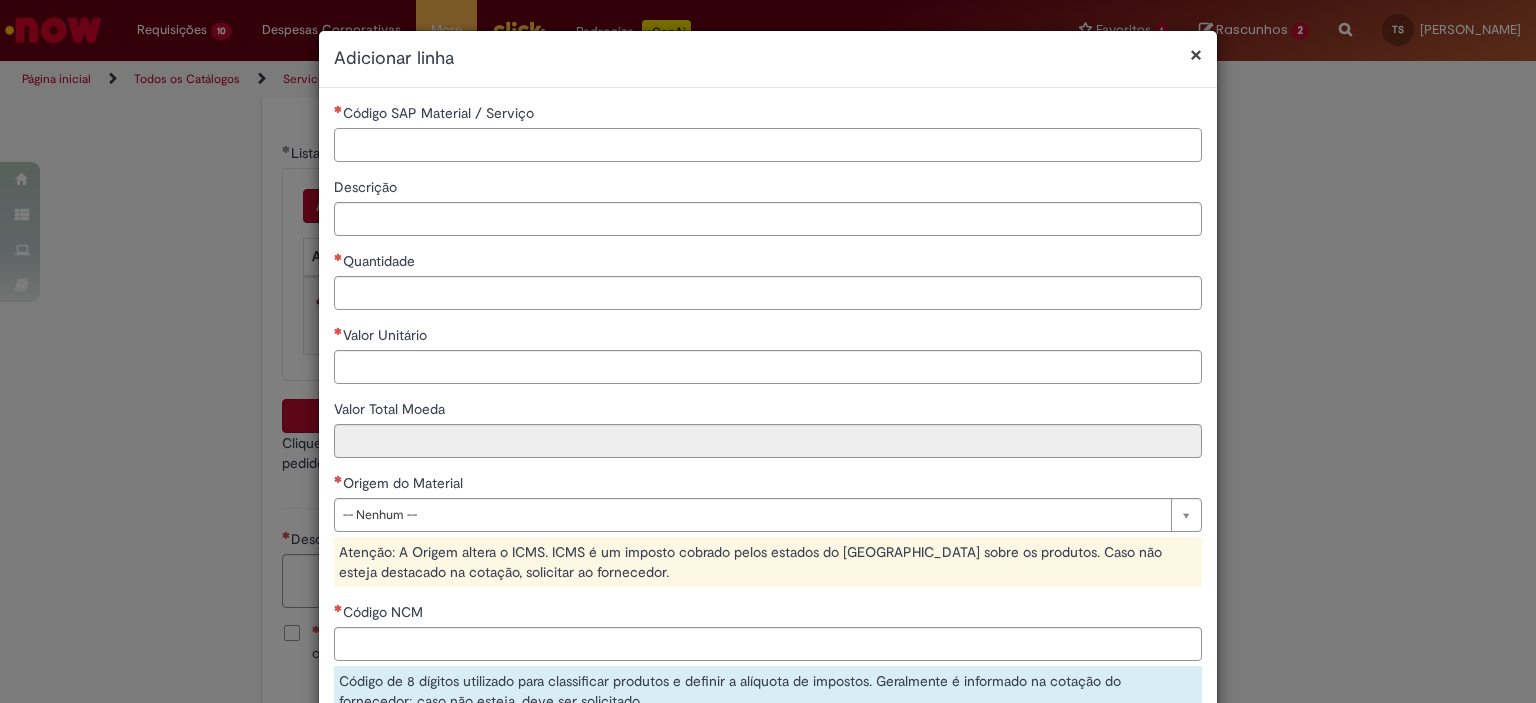paste on "********" 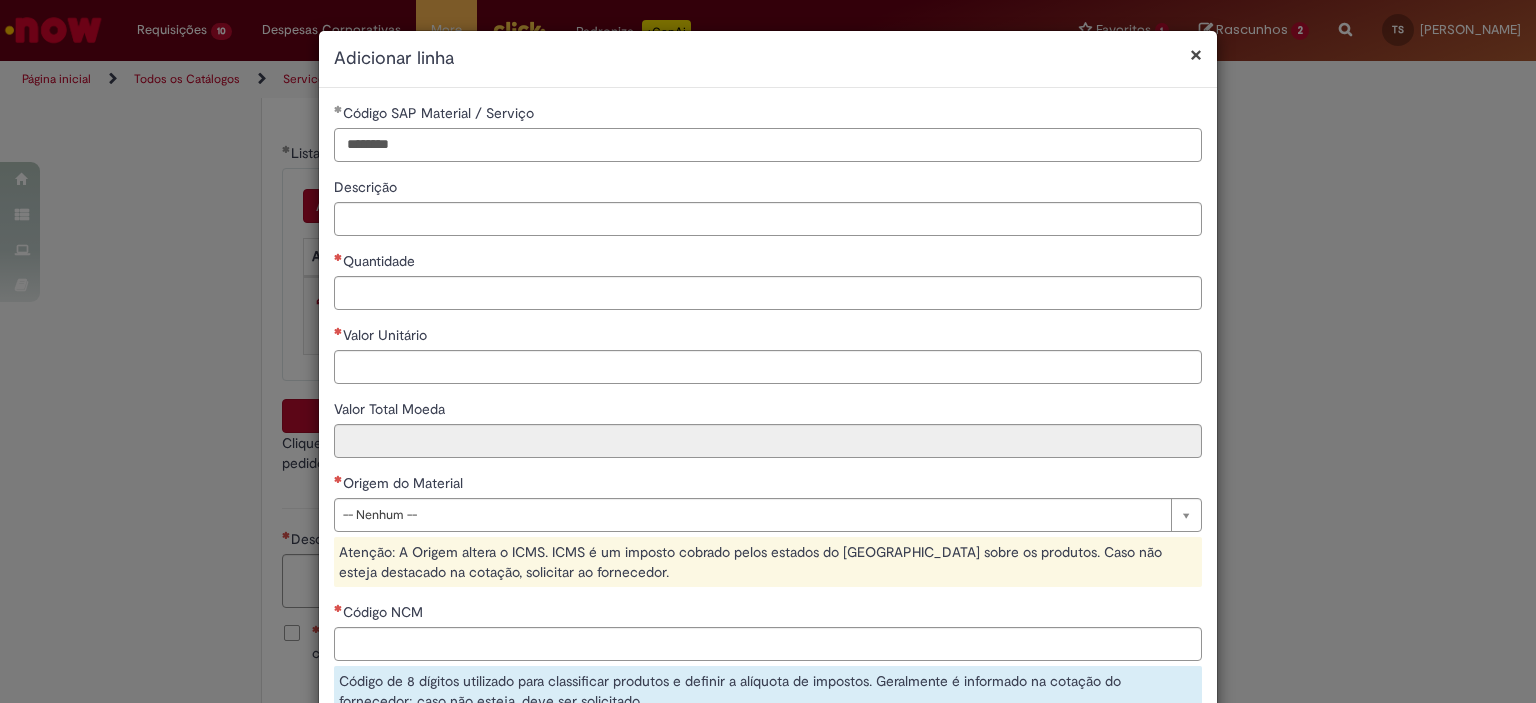 type on "********" 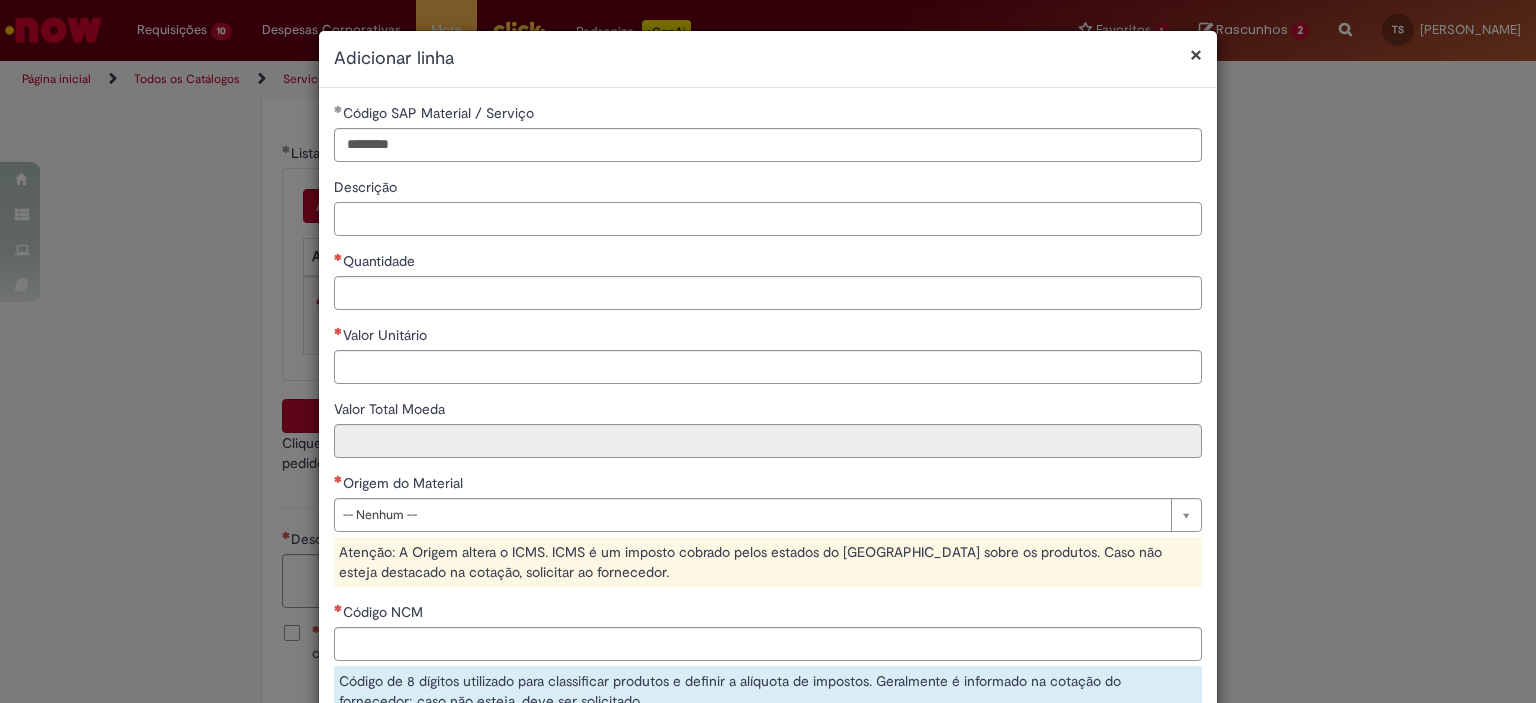paste on "**********" 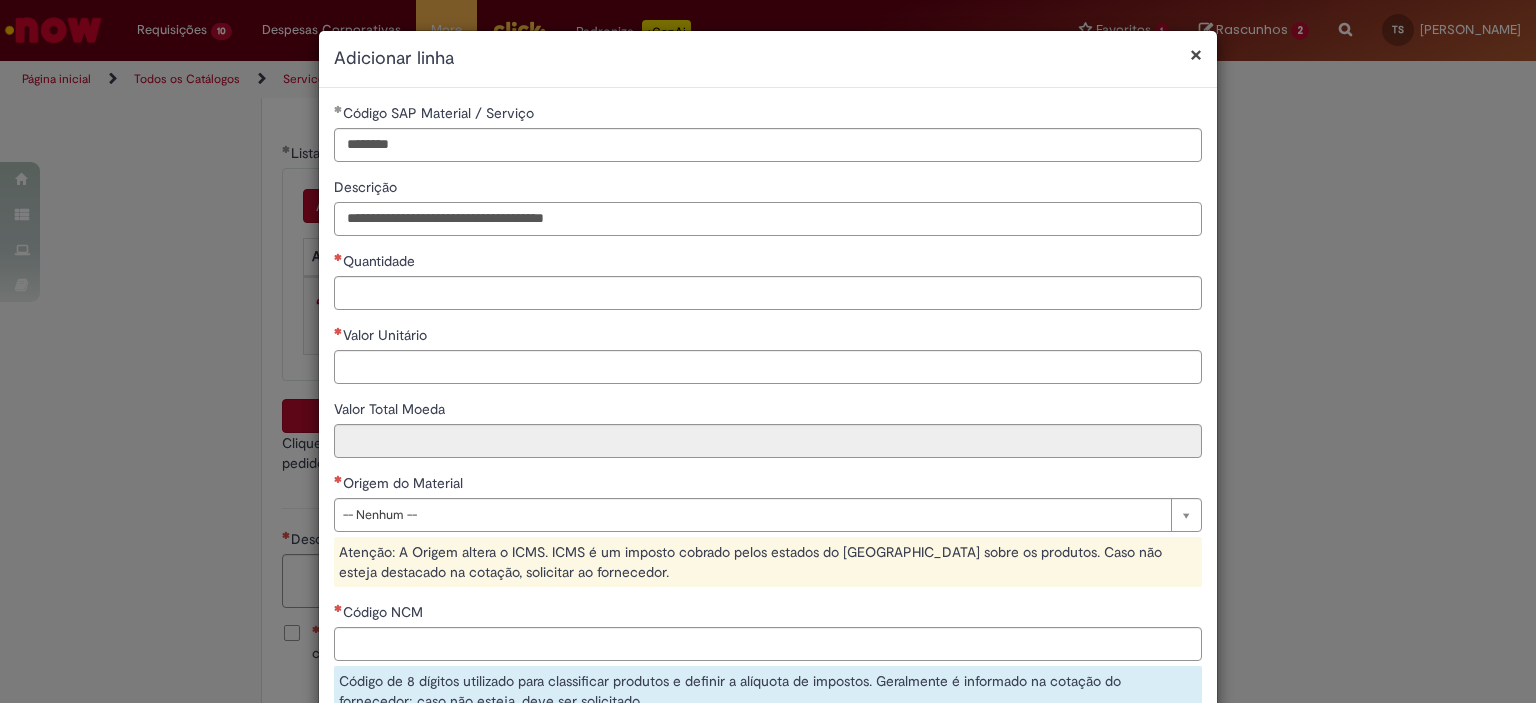 type on "**********" 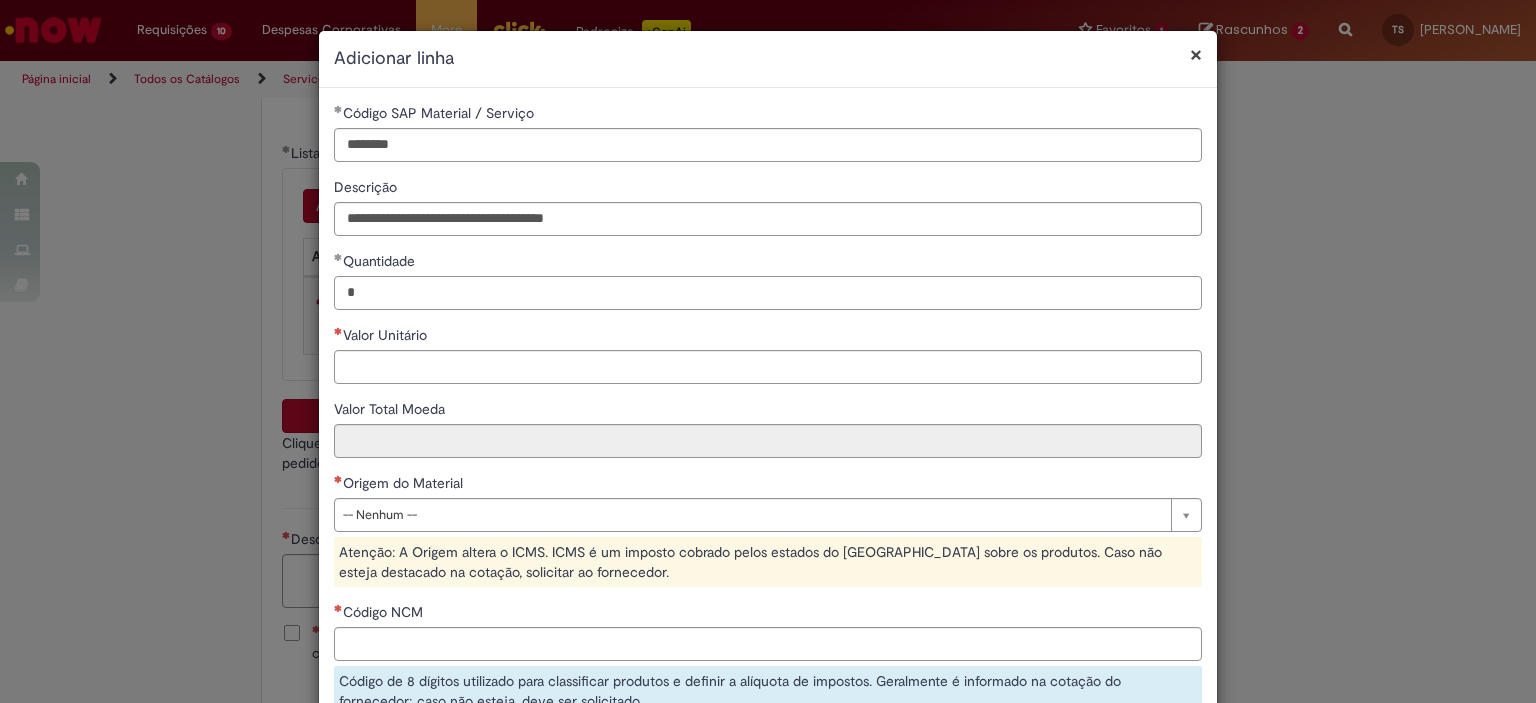 type on "*" 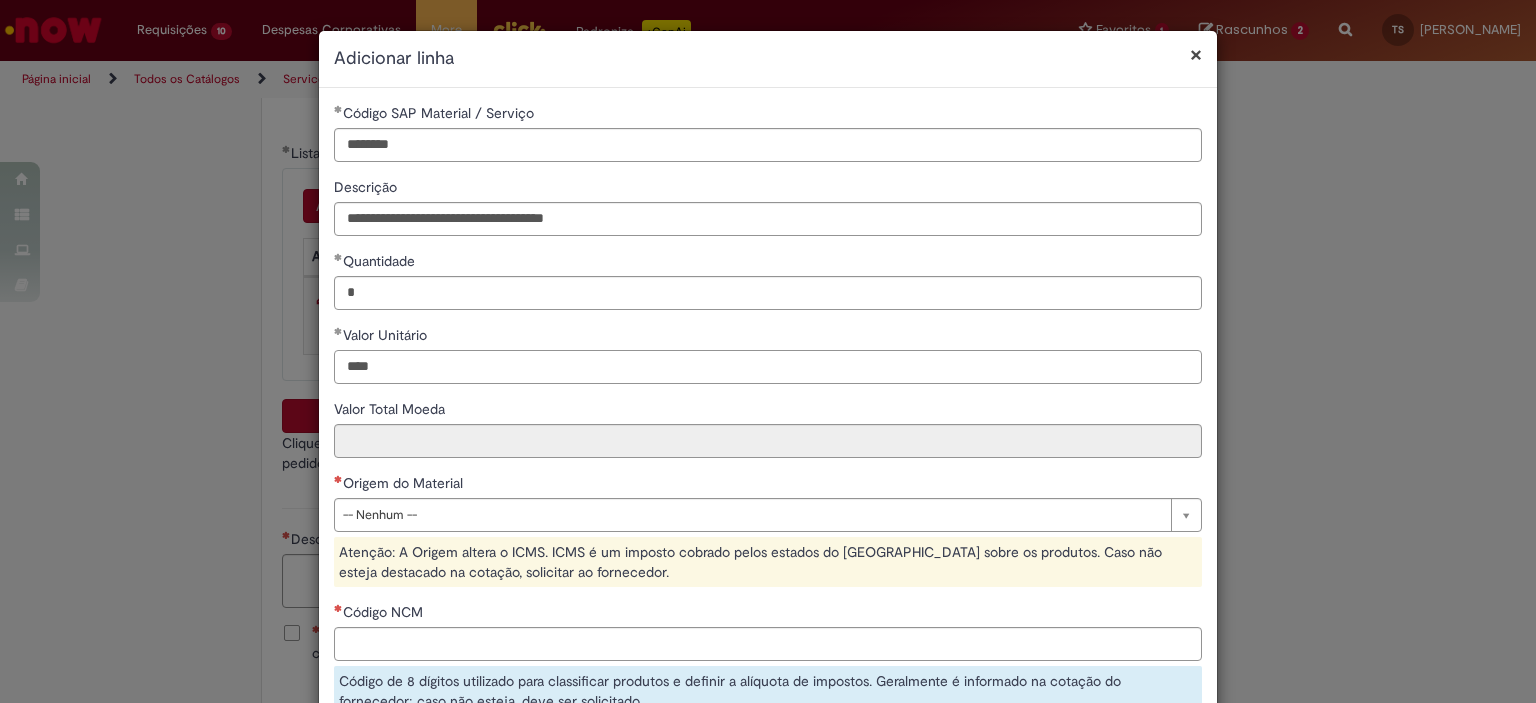 type on "****" 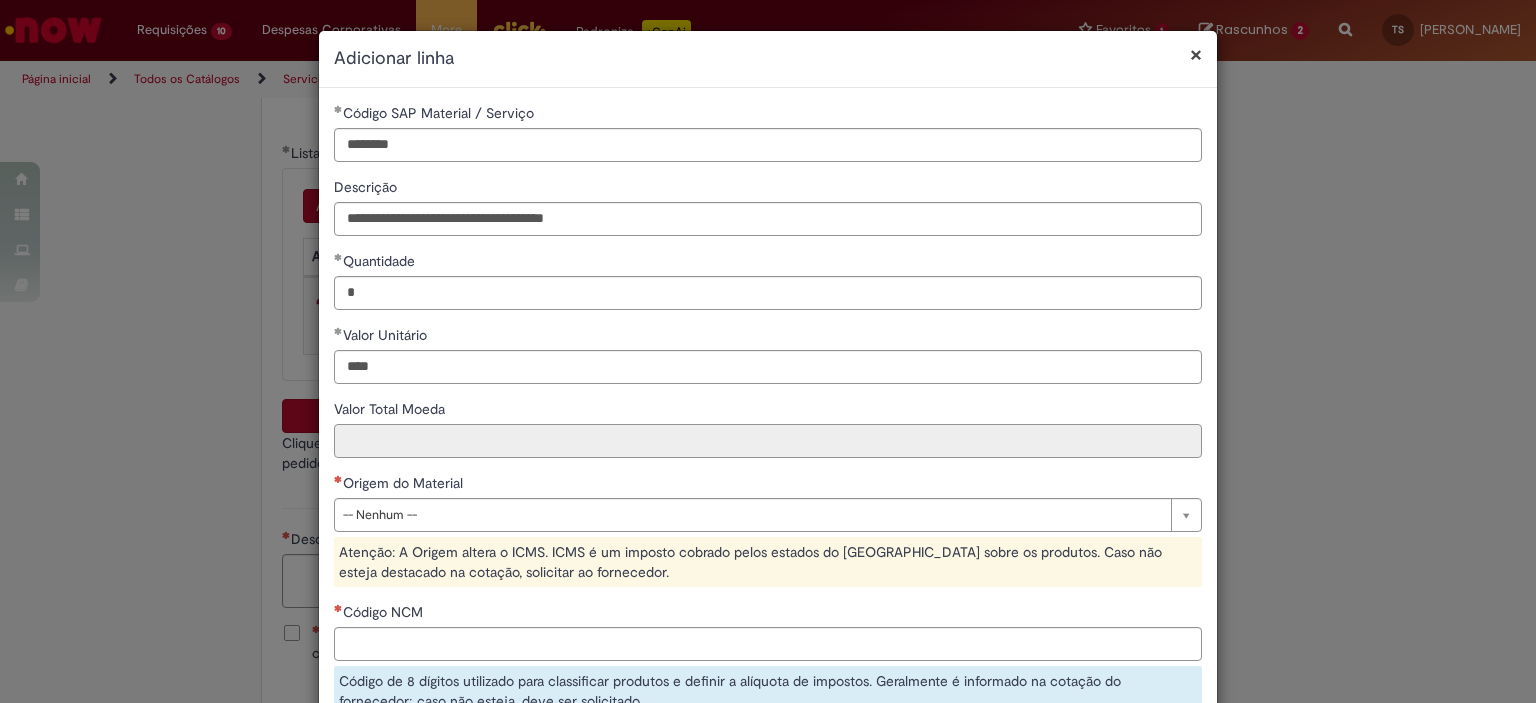 type on "*****" 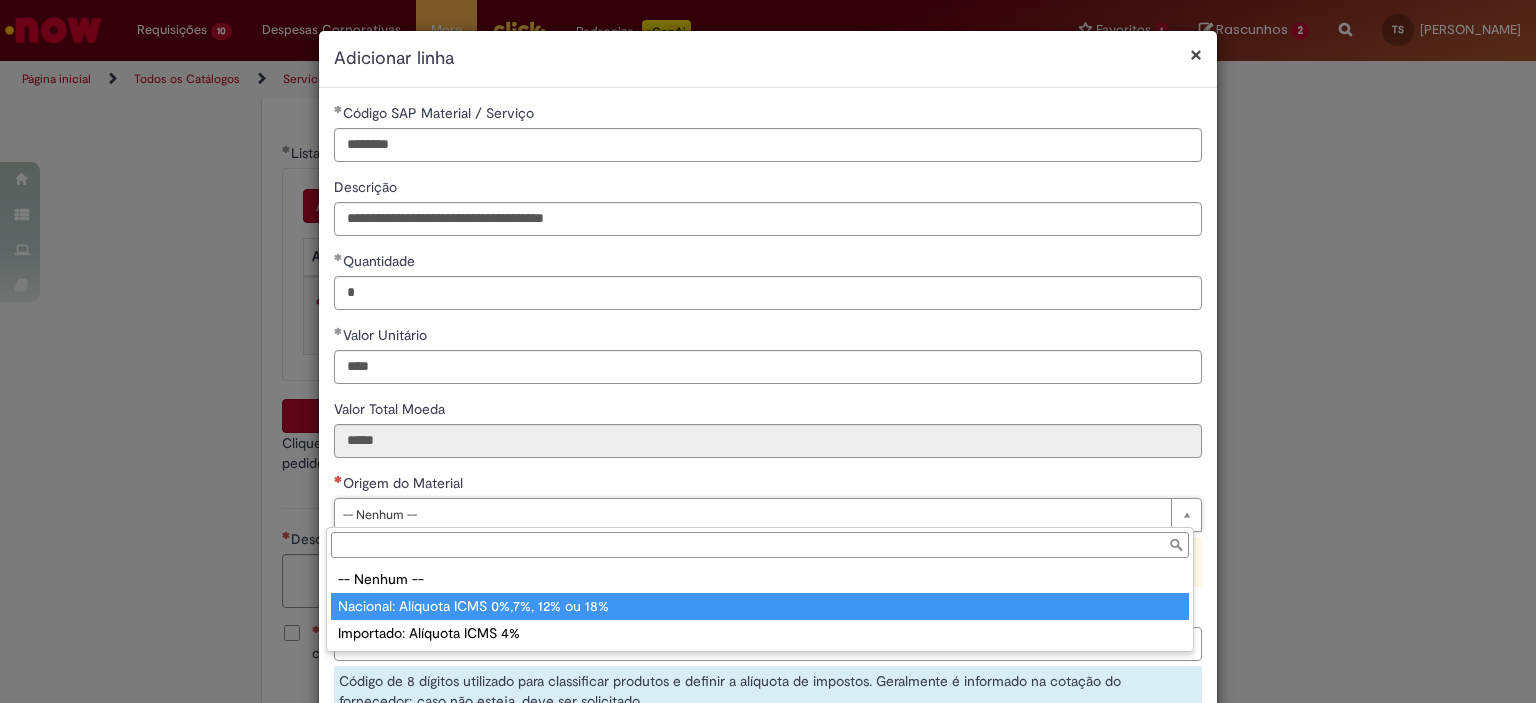 type on "**********" 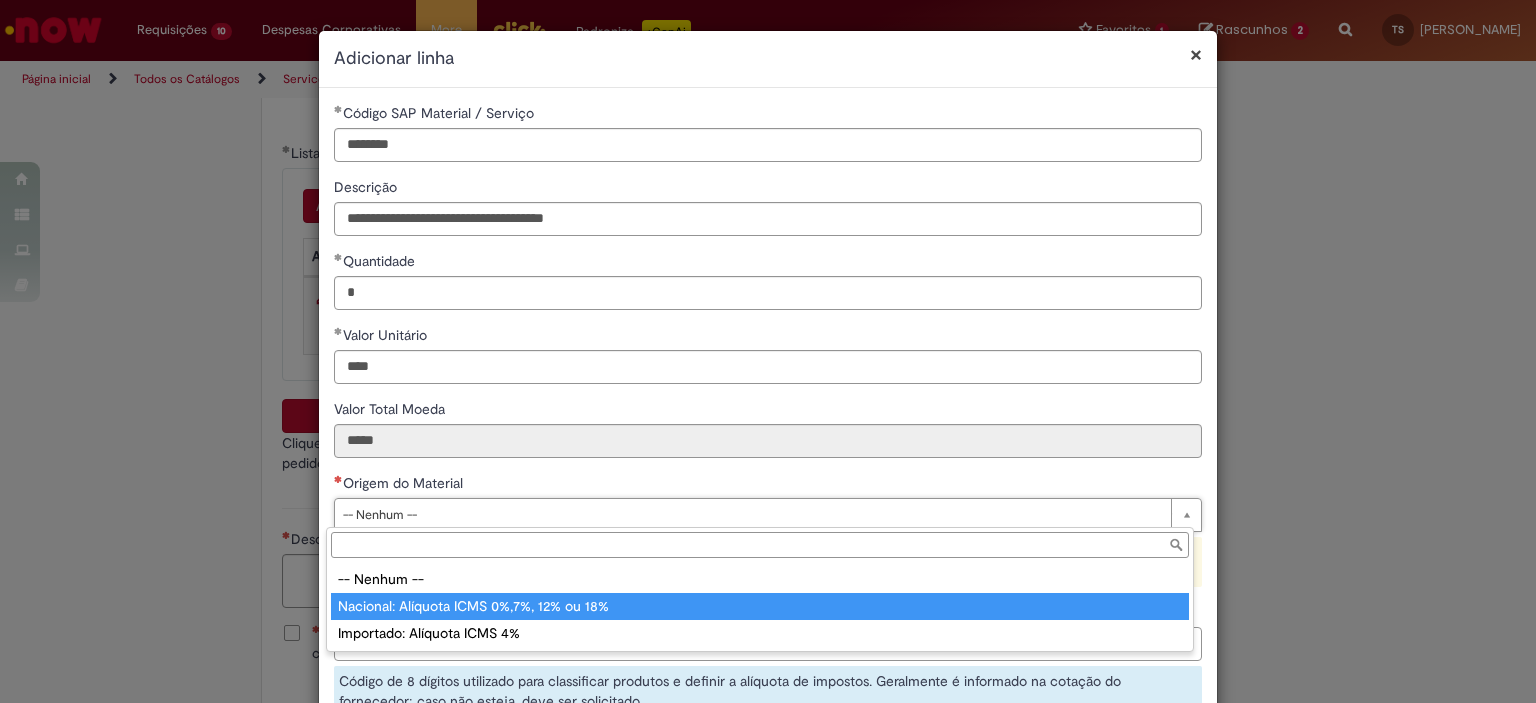 select on "*" 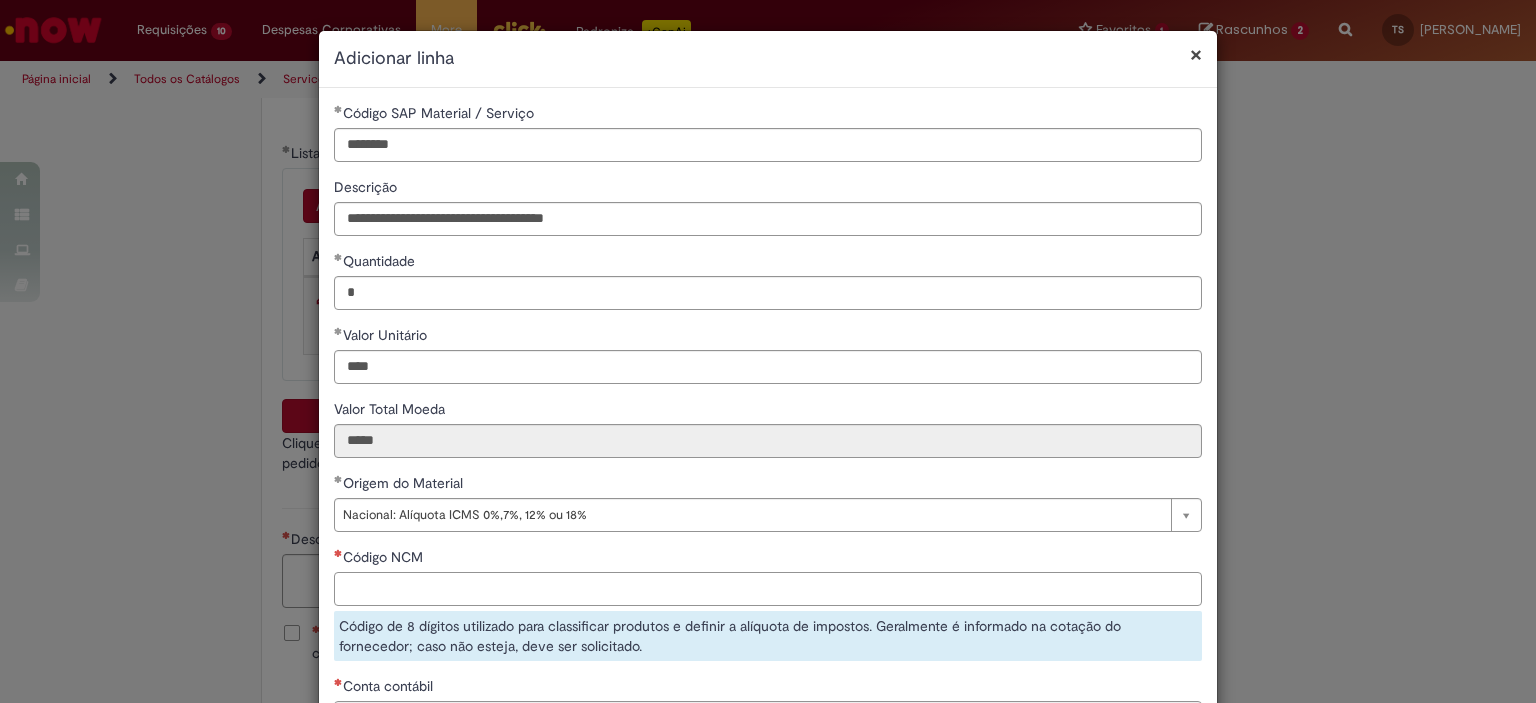 paste on "**********" 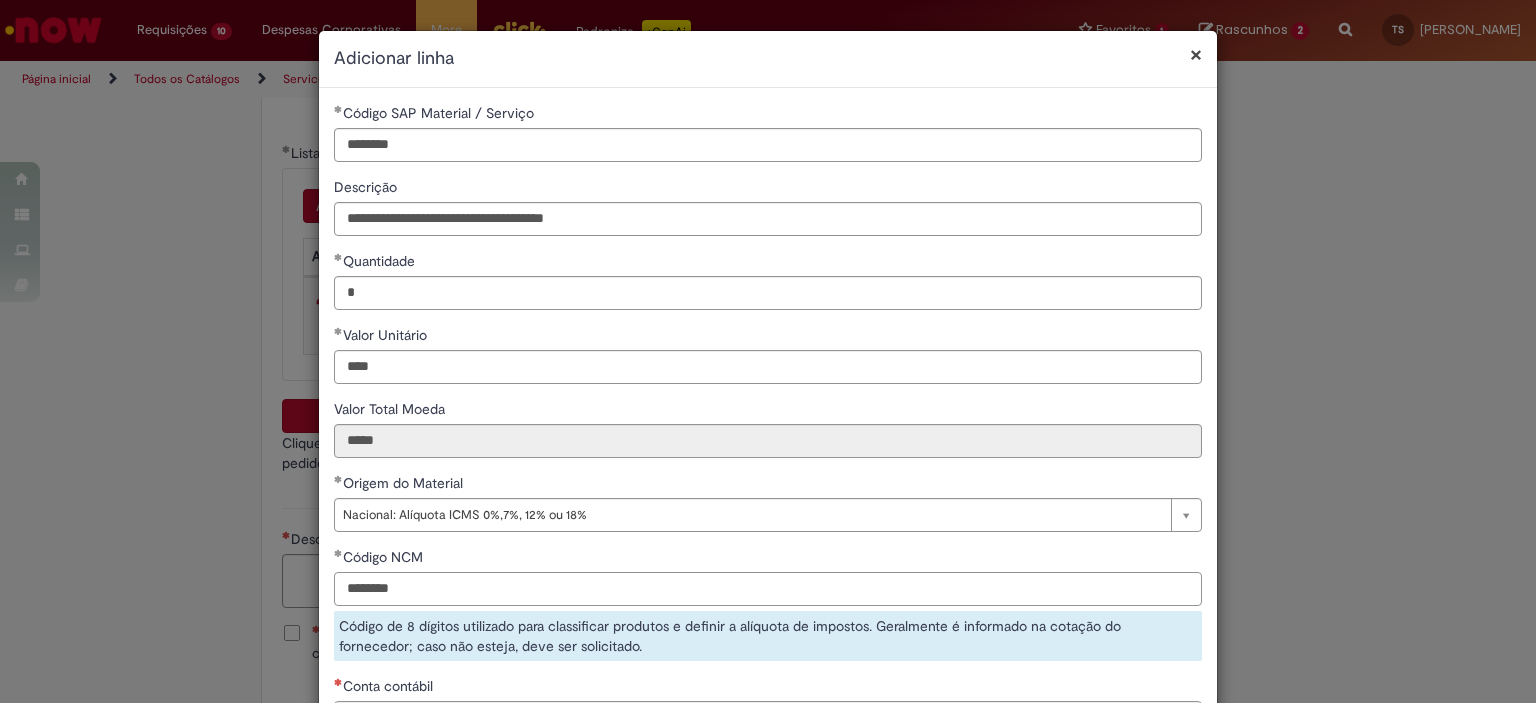 type on "********" 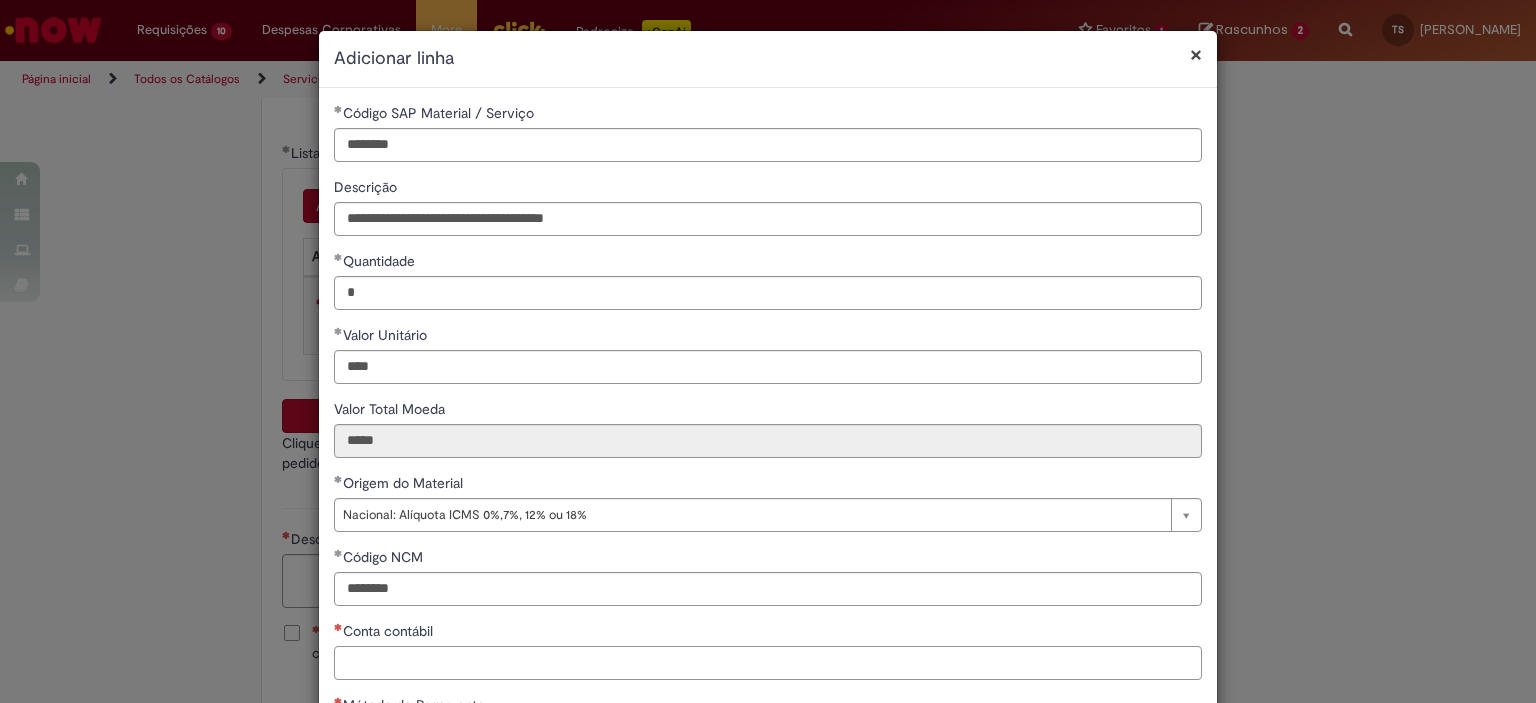 scroll, scrollTop: 100, scrollLeft: 0, axis: vertical 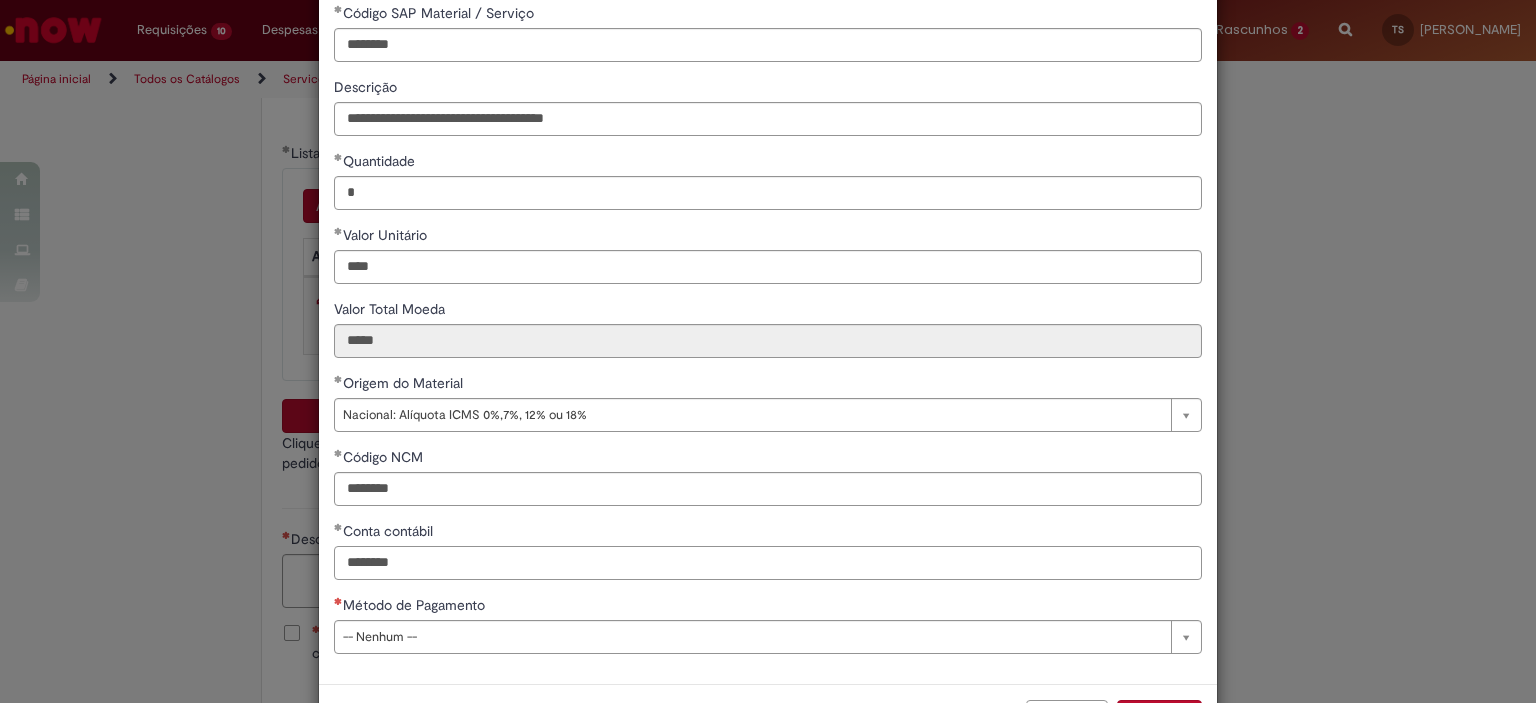 type on "********" 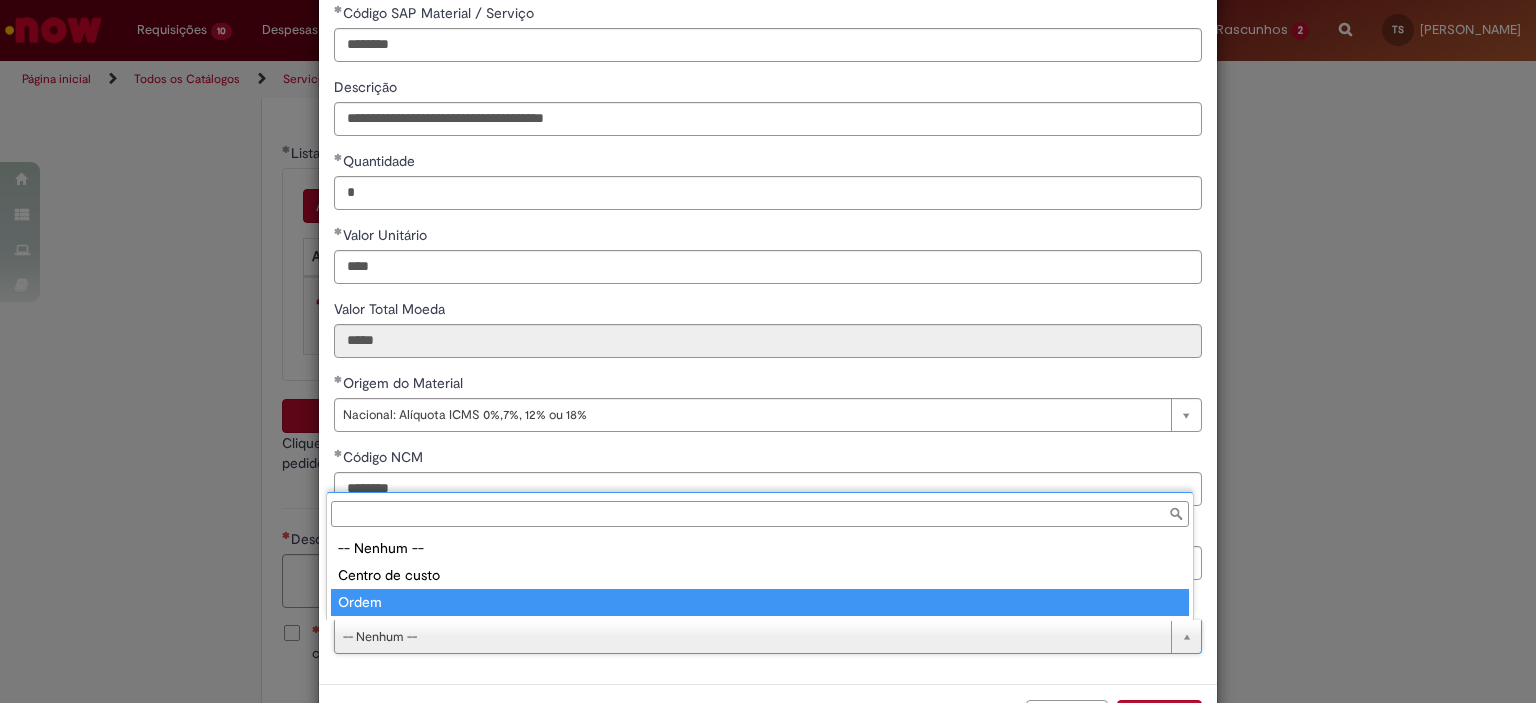 type on "*****" 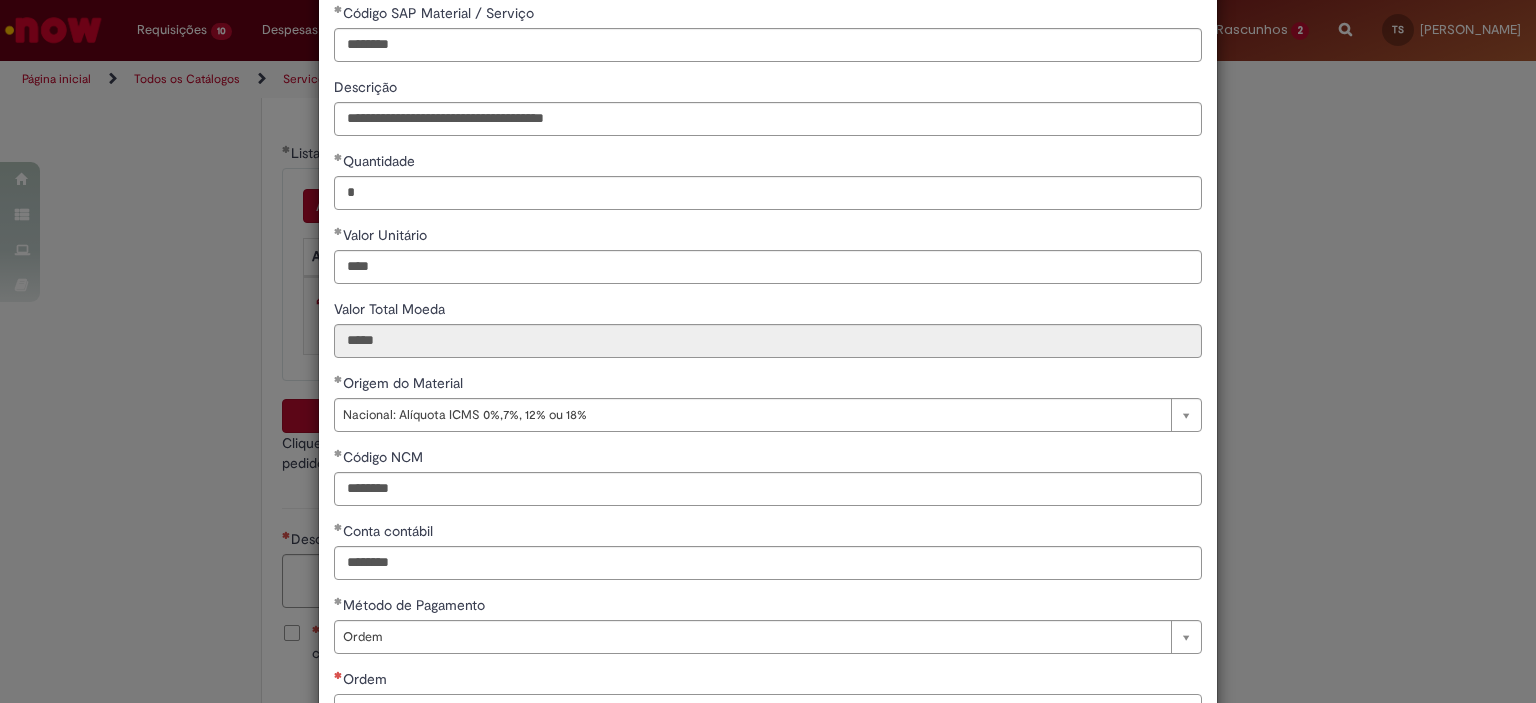 scroll, scrollTop: 124, scrollLeft: 0, axis: vertical 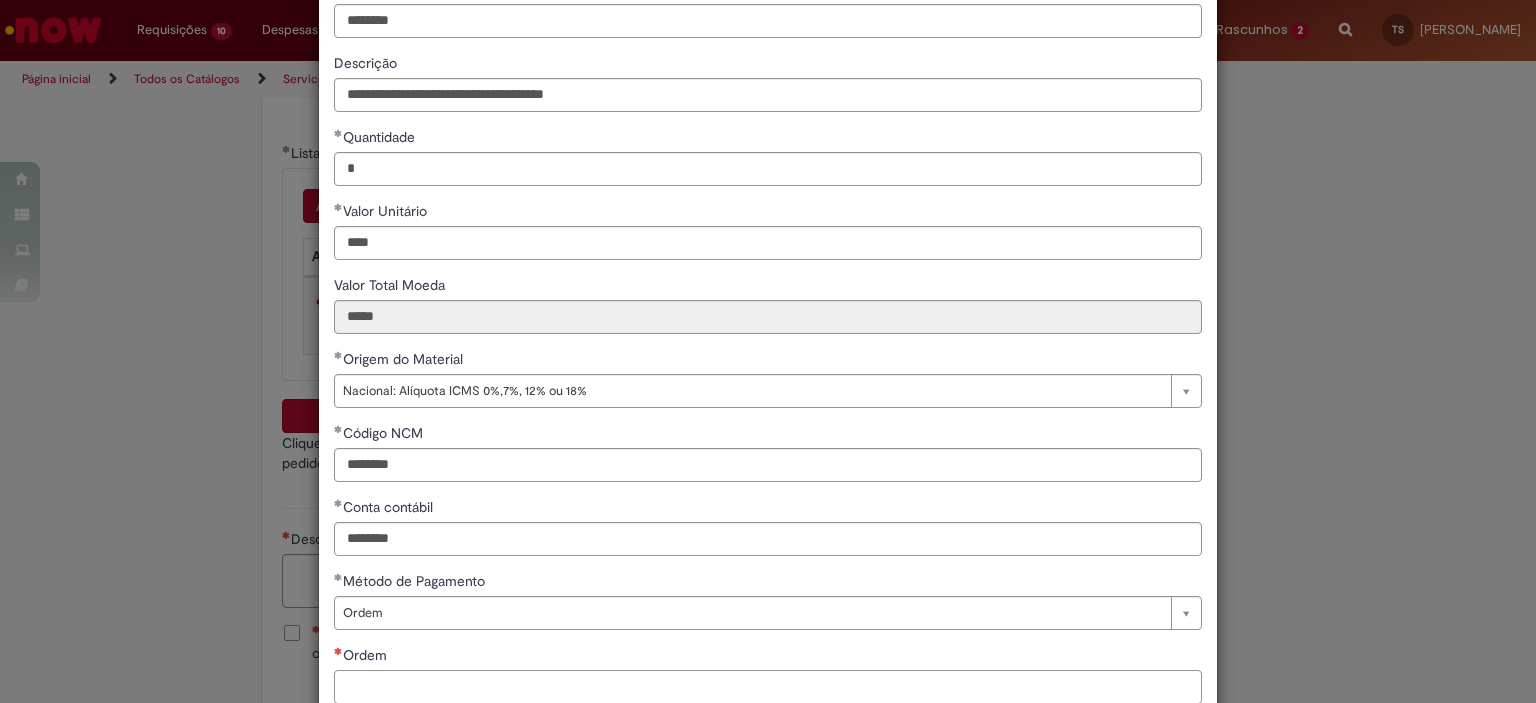 paste on "**********" 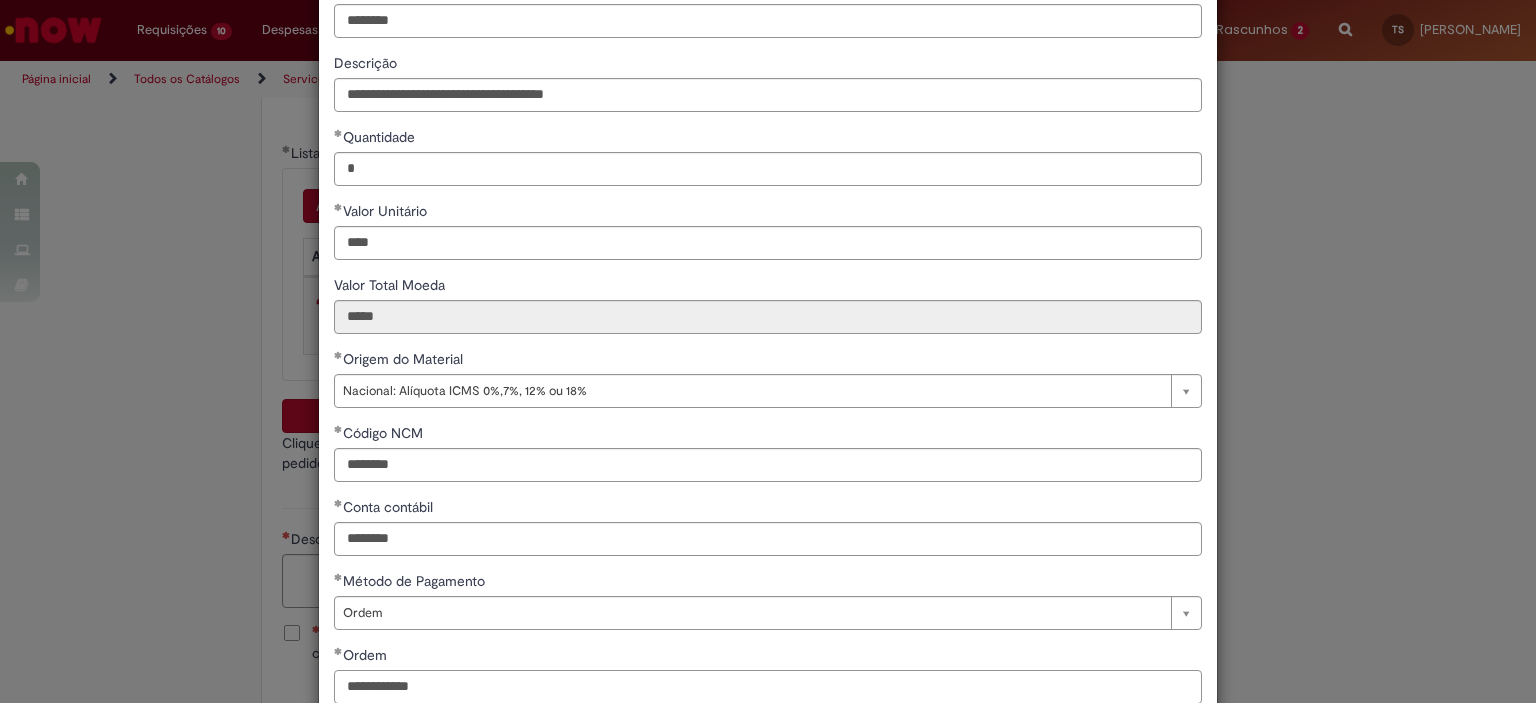 type on "**********" 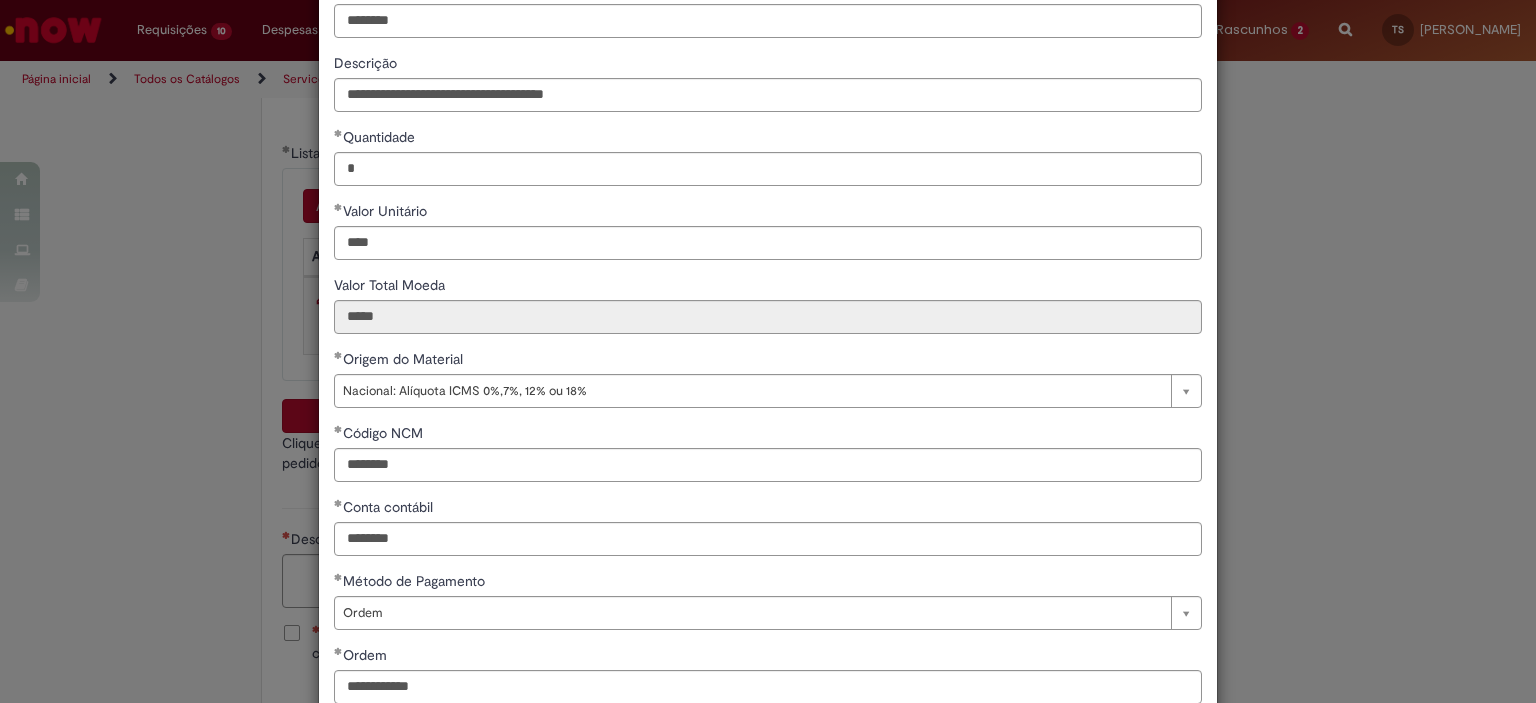 scroll, scrollTop: 249, scrollLeft: 0, axis: vertical 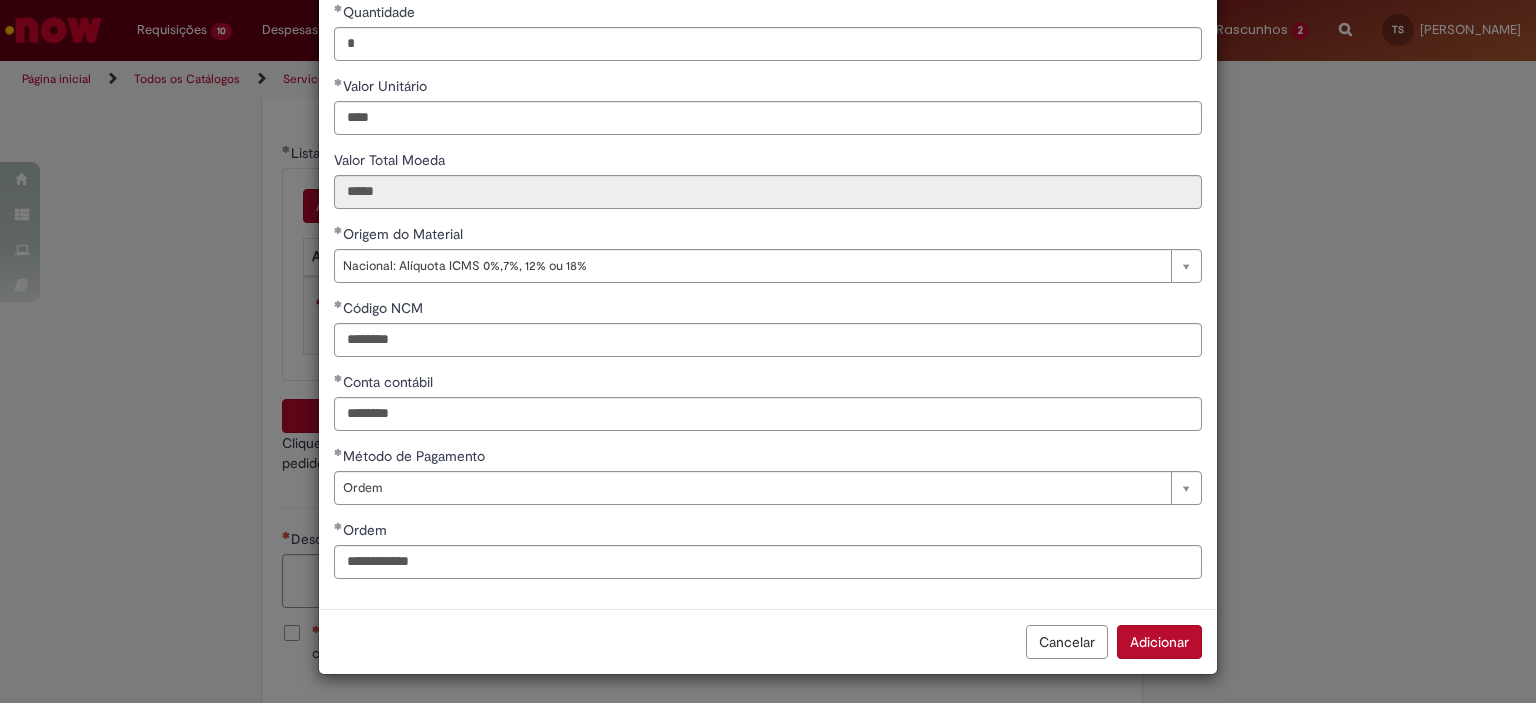 type 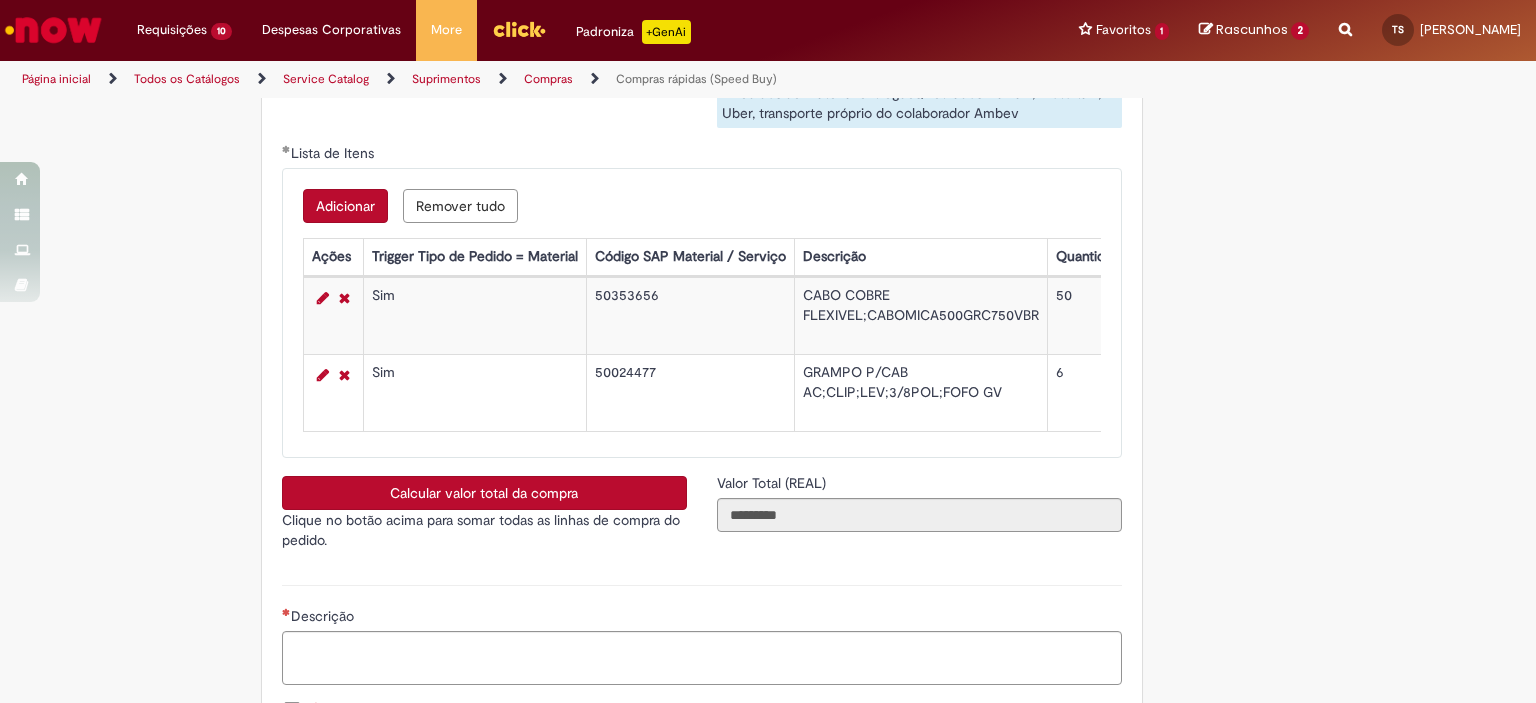 scroll, scrollTop: 3402, scrollLeft: 0, axis: vertical 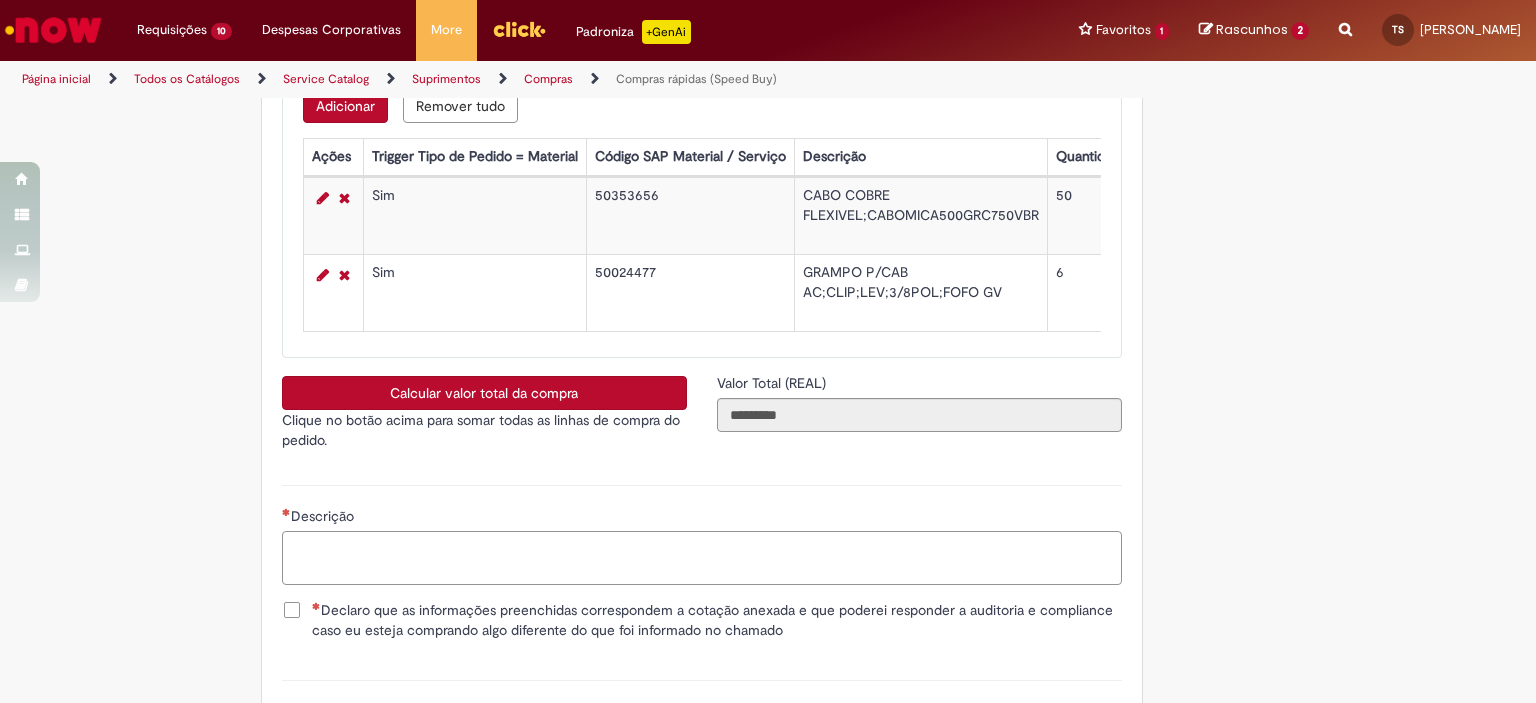 click on "Descrição" at bounding box center [702, 558] 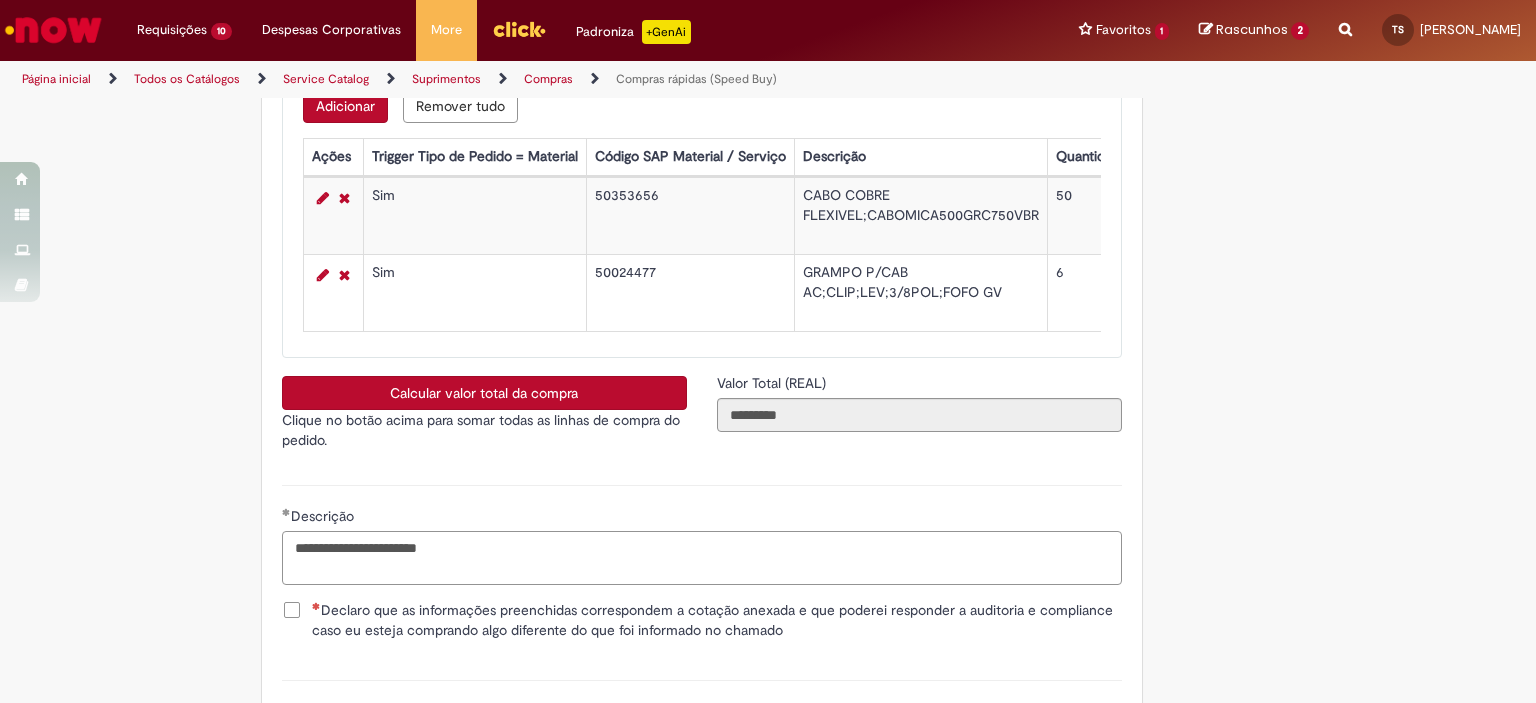 type on "**********" 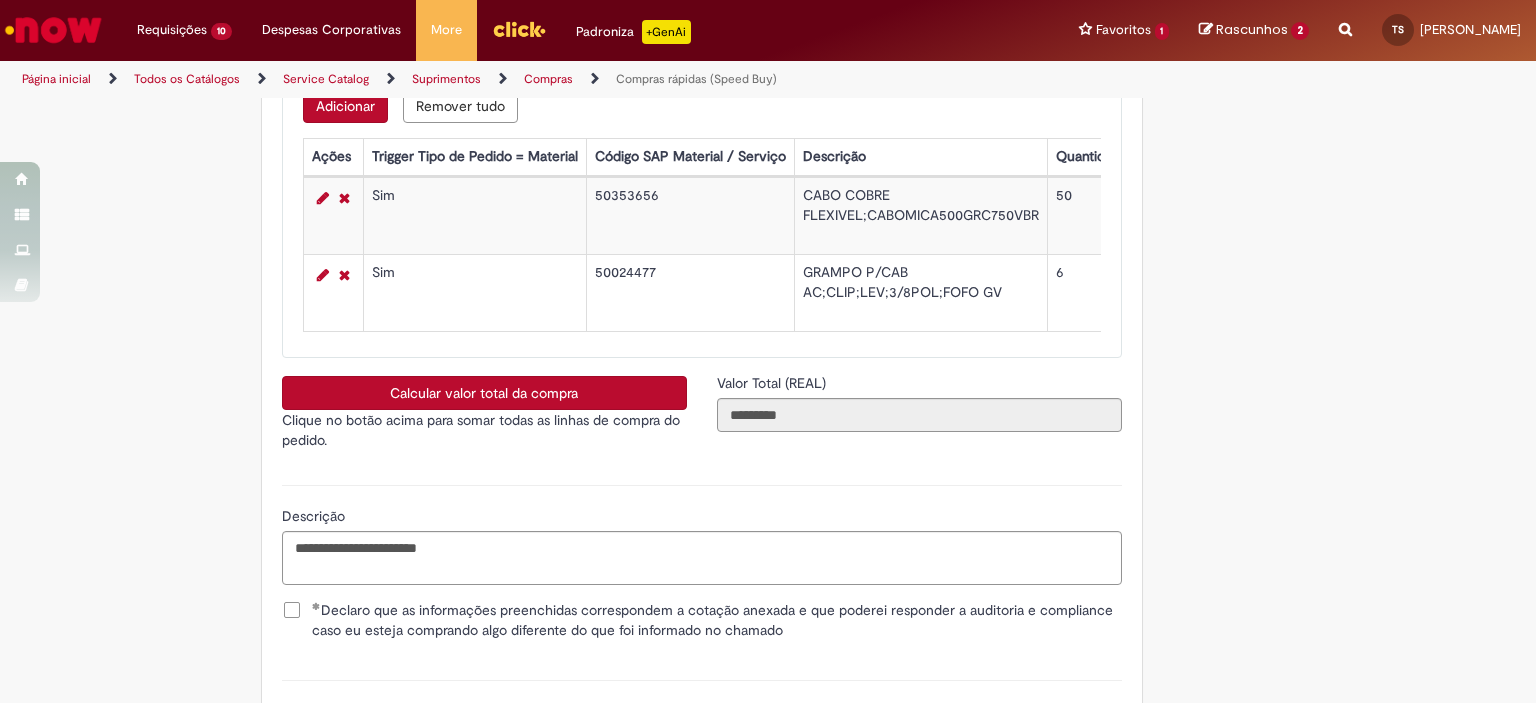 scroll, scrollTop: 3618, scrollLeft: 0, axis: vertical 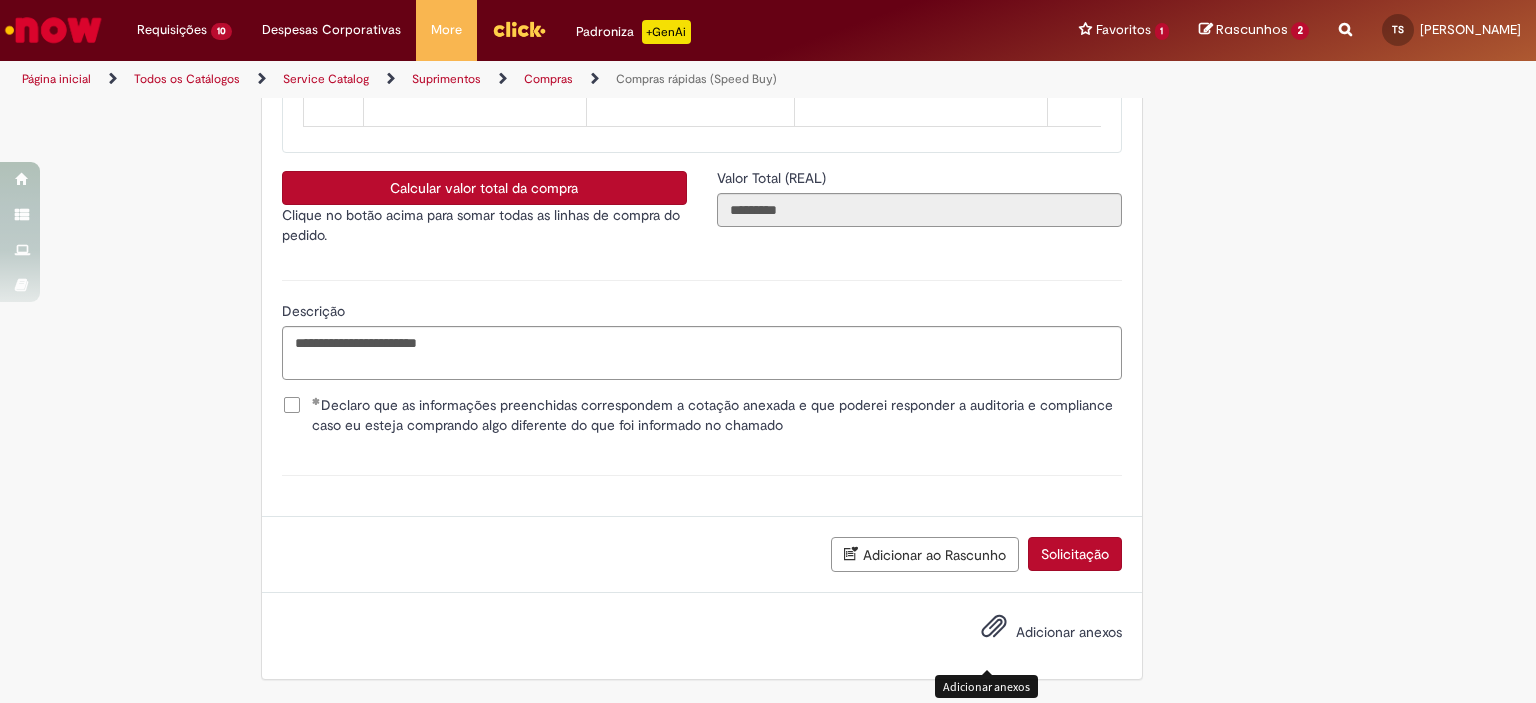 click at bounding box center [994, 627] 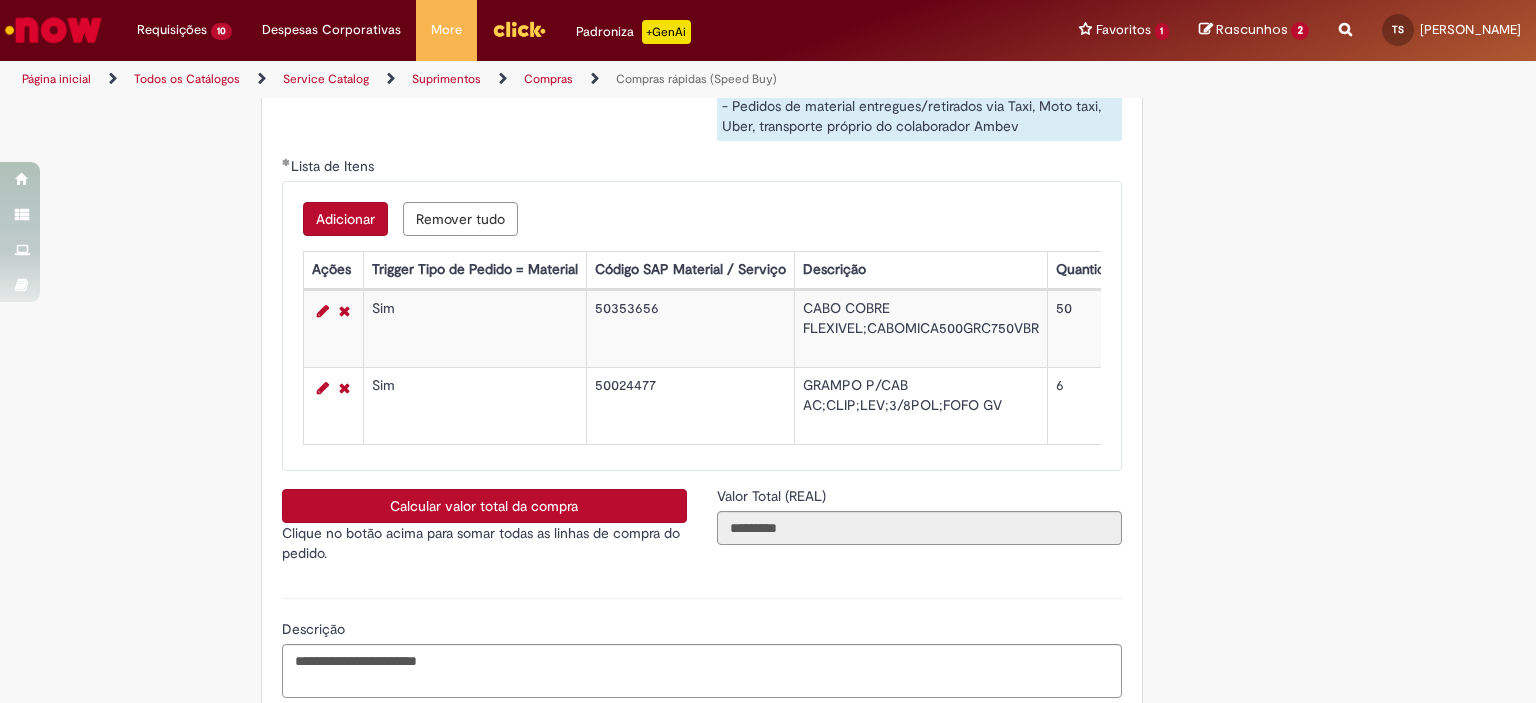 scroll, scrollTop: 3689, scrollLeft: 0, axis: vertical 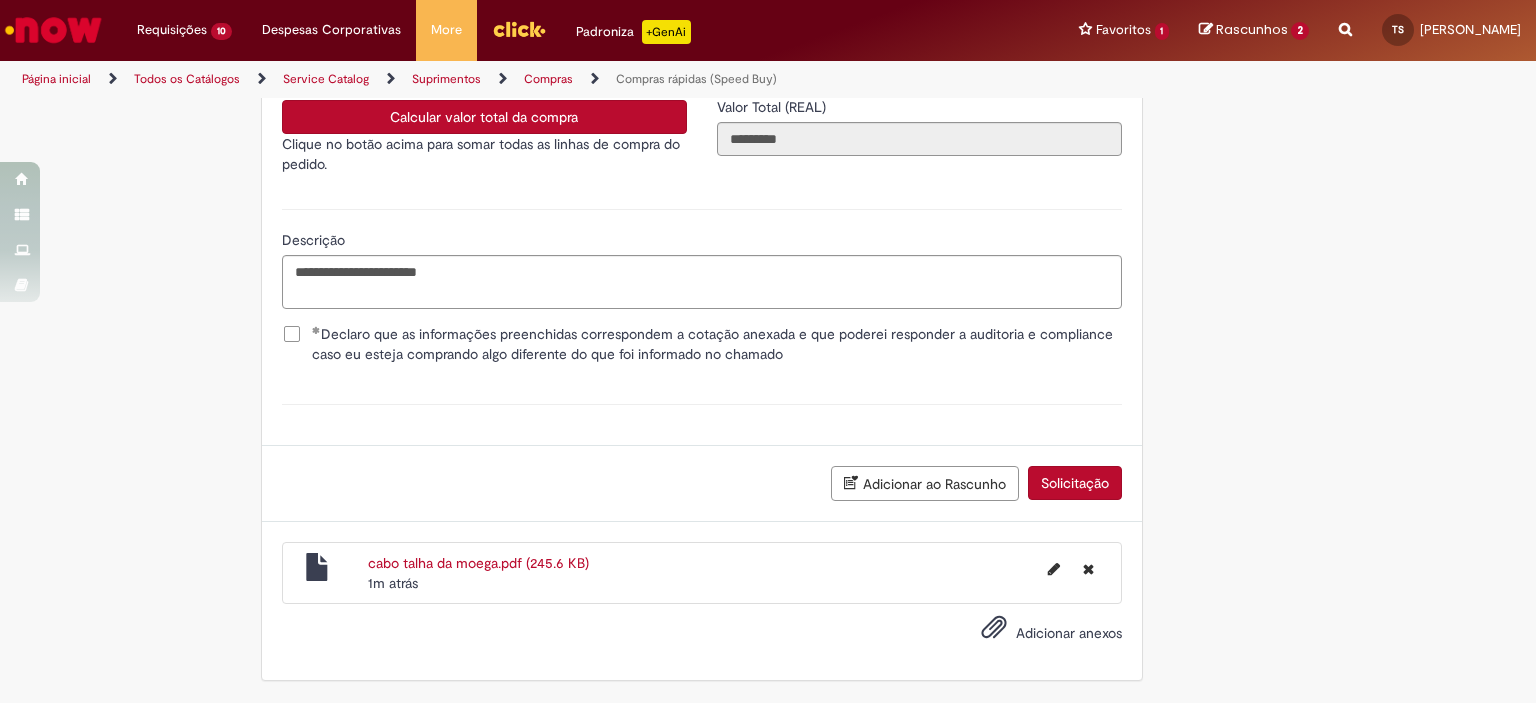 click on "Solicitação" at bounding box center [1075, 483] 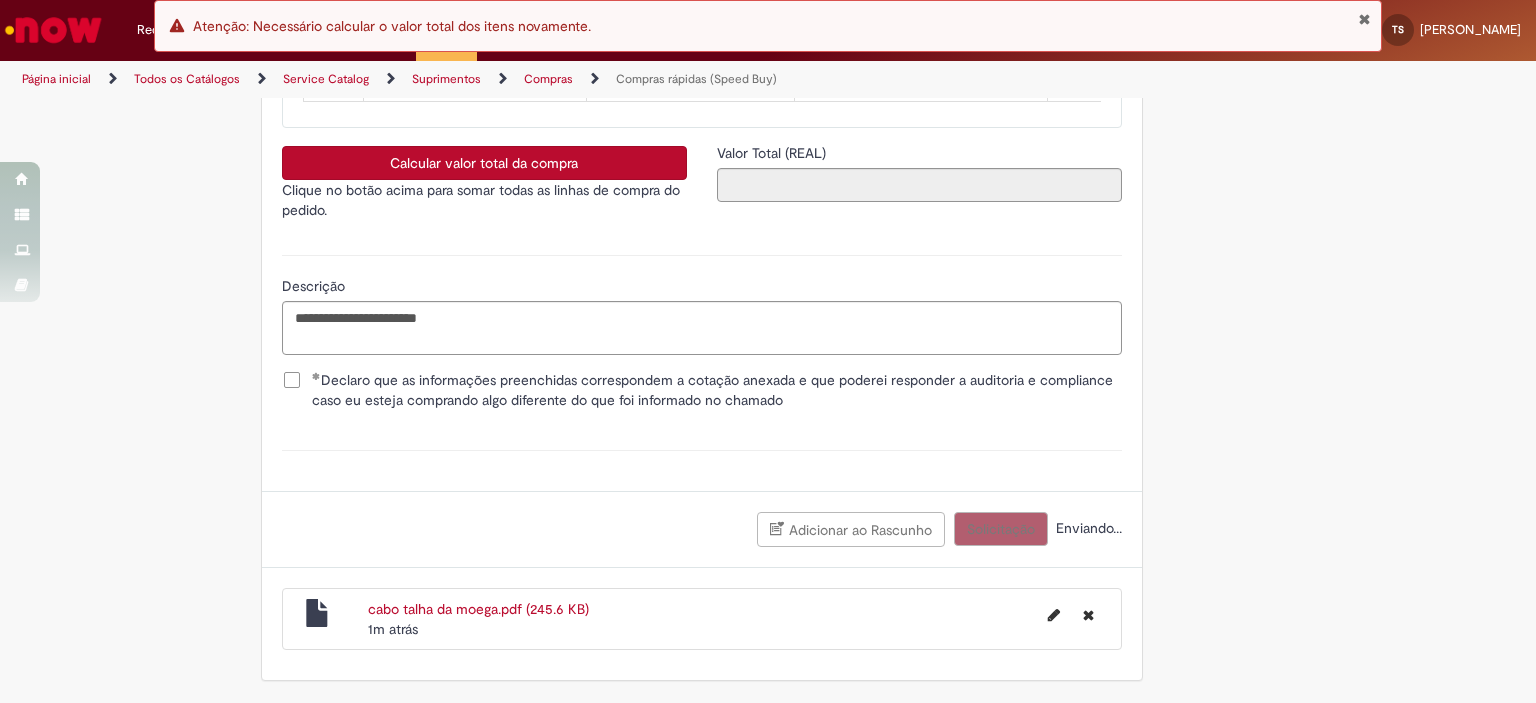 scroll, scrollTop: 3689, scrollLeft: 0, axis: vertical 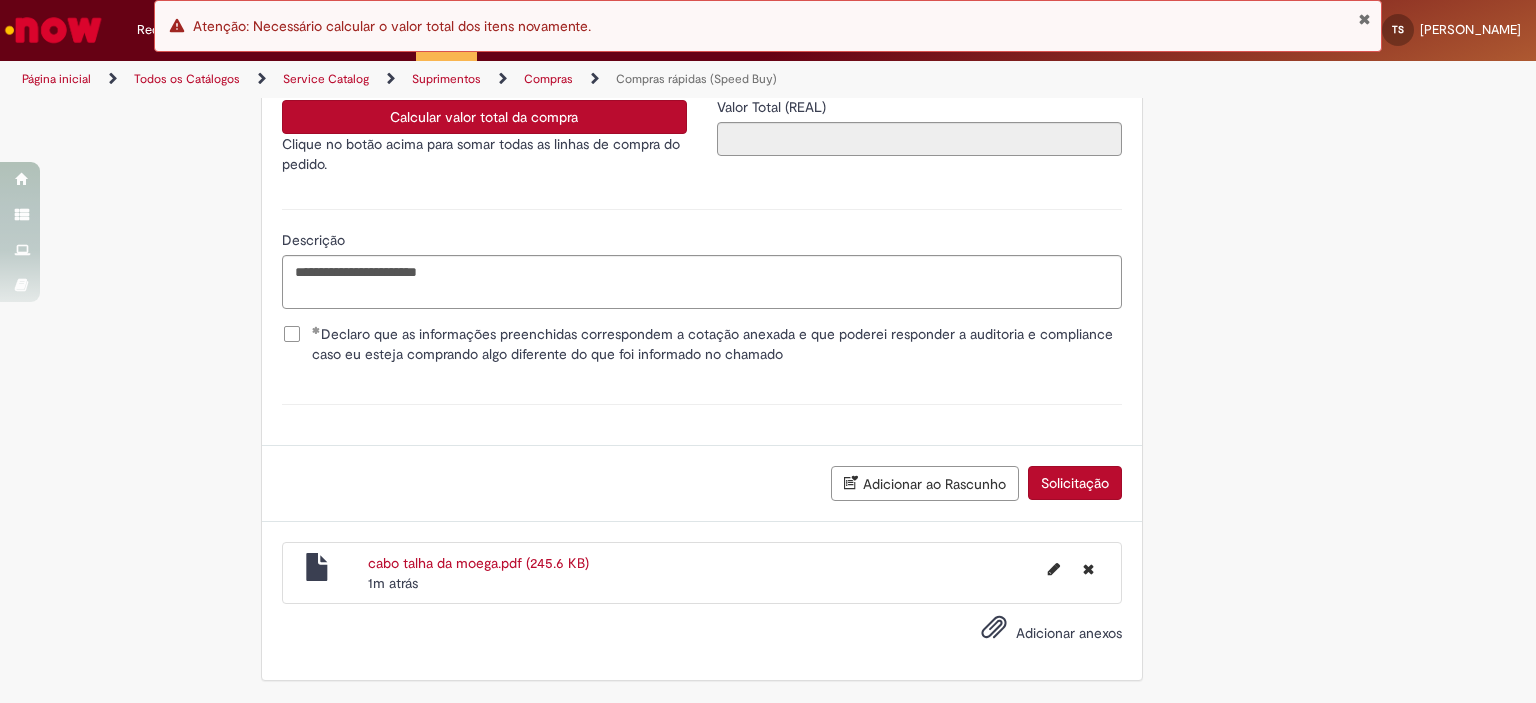 click on "Calcular valor total da compra" at bounding box center (484, 117) 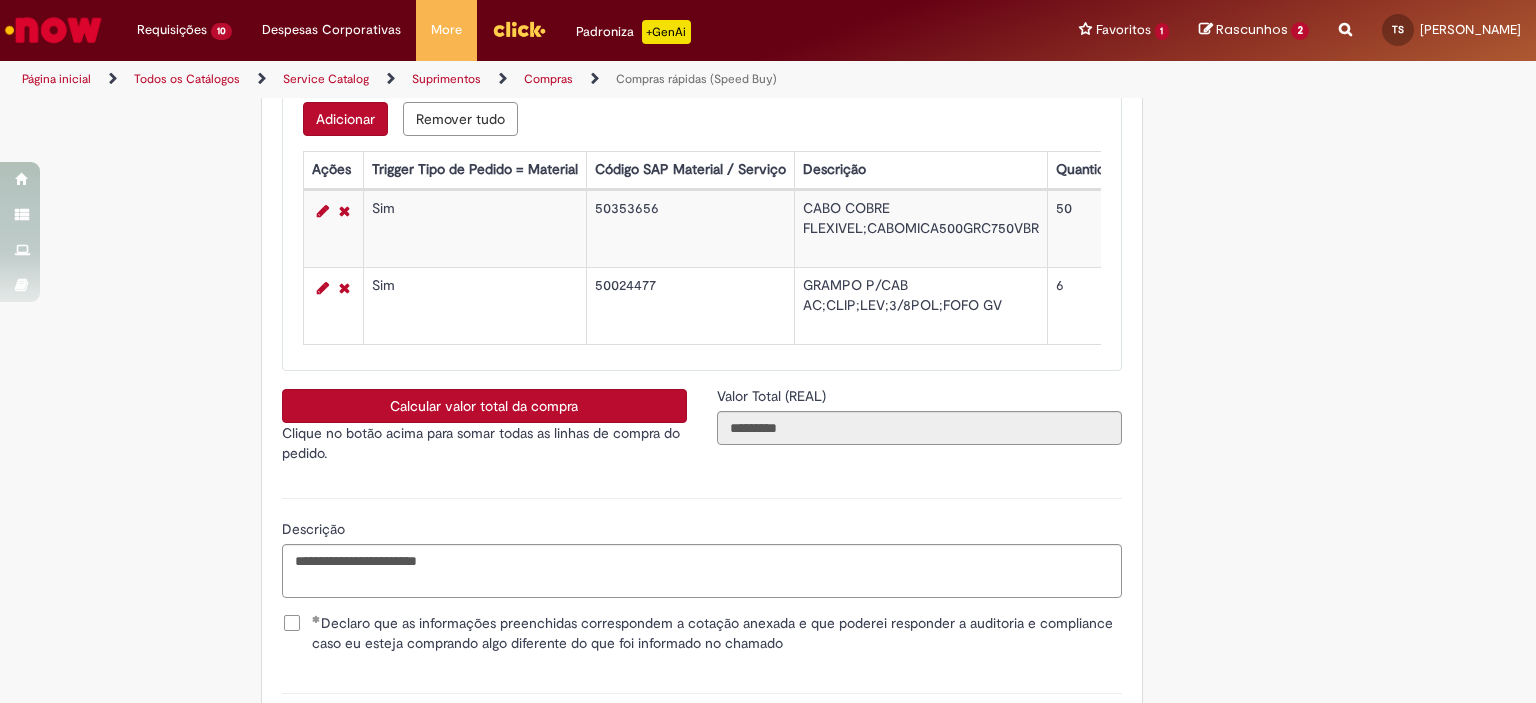 scroll, scrollTop: 3289, scrollLeft: 0, axis: vertical 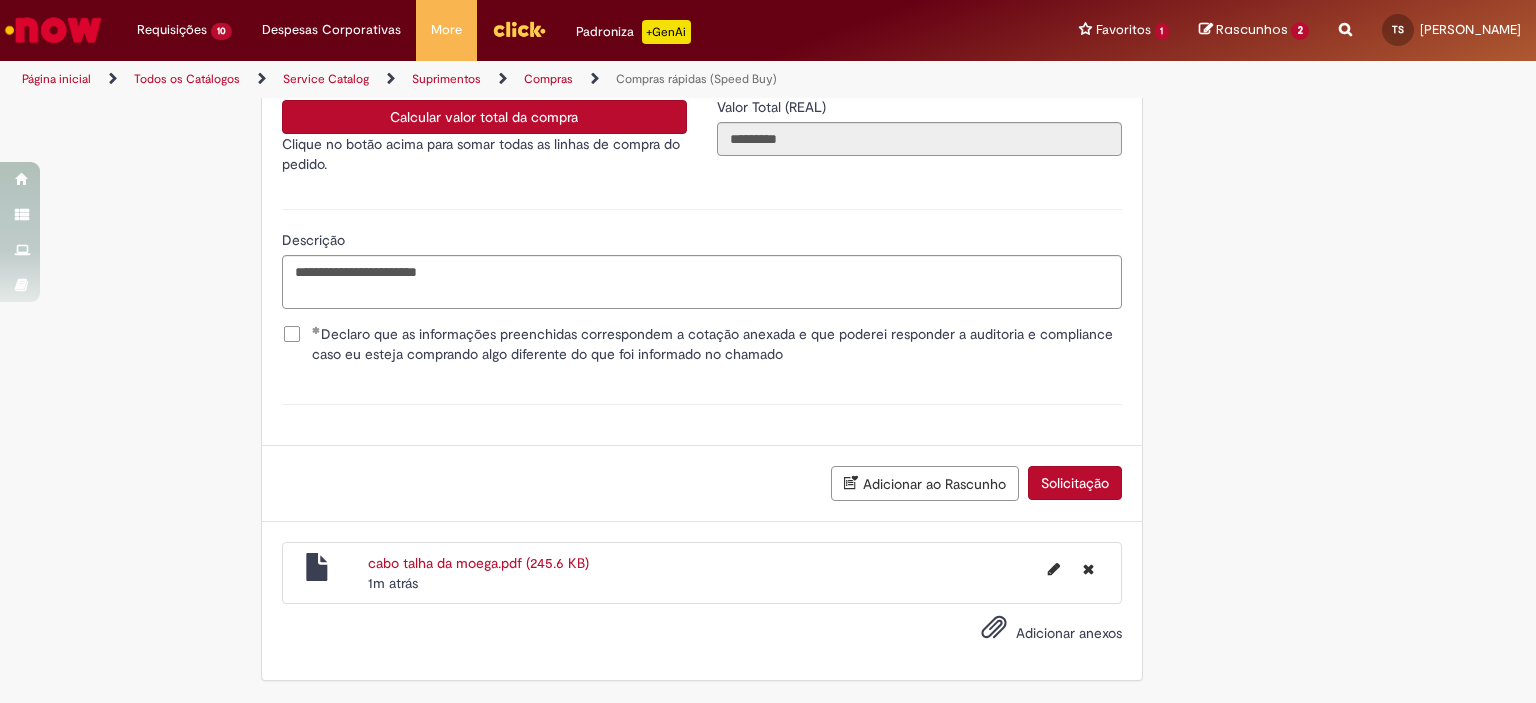 click on "Solicitação" at bounding box center [1075, 483] 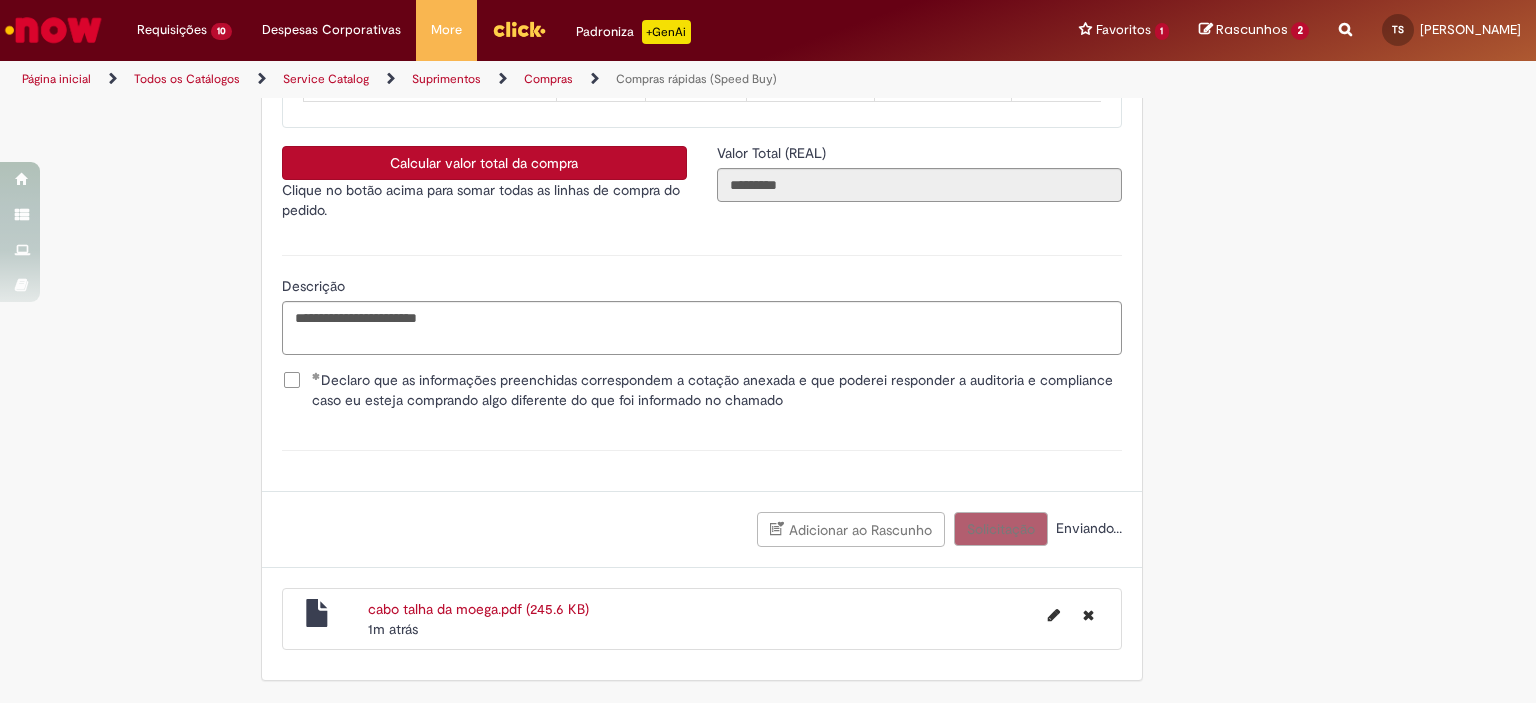 scroll, scrollTop: 3644, scrollLeft: 0, axis: vertical 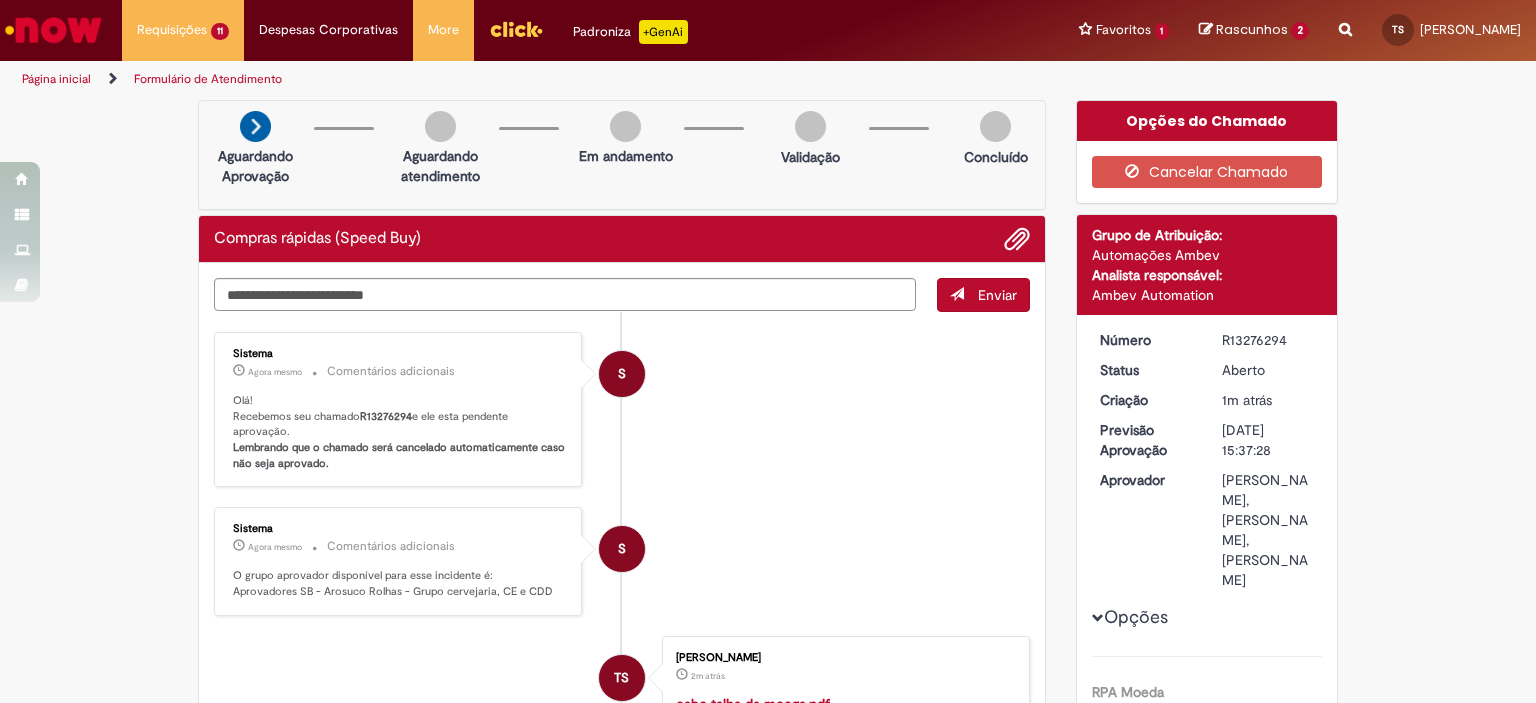 click on "R13276294" at bounding box center (386, 416) 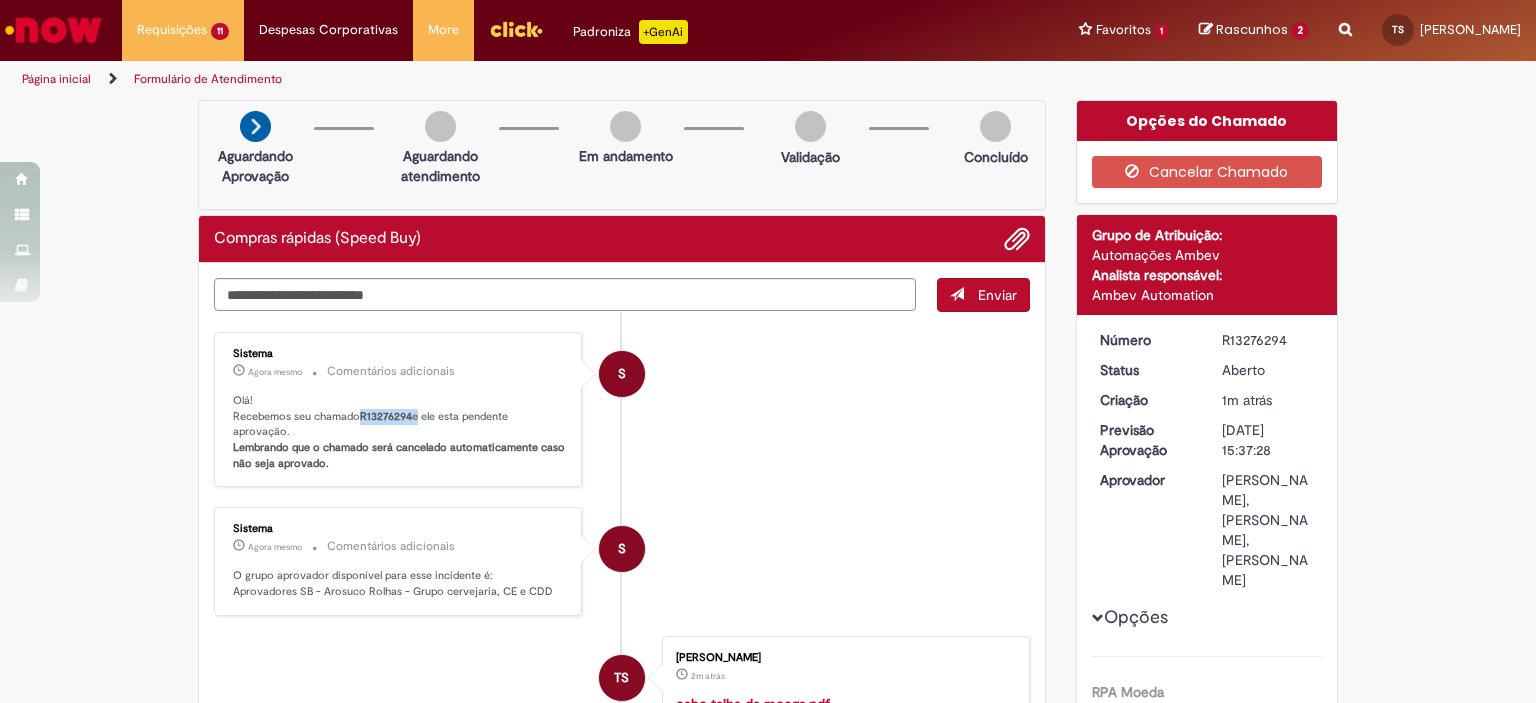 copy on "R13276294" 